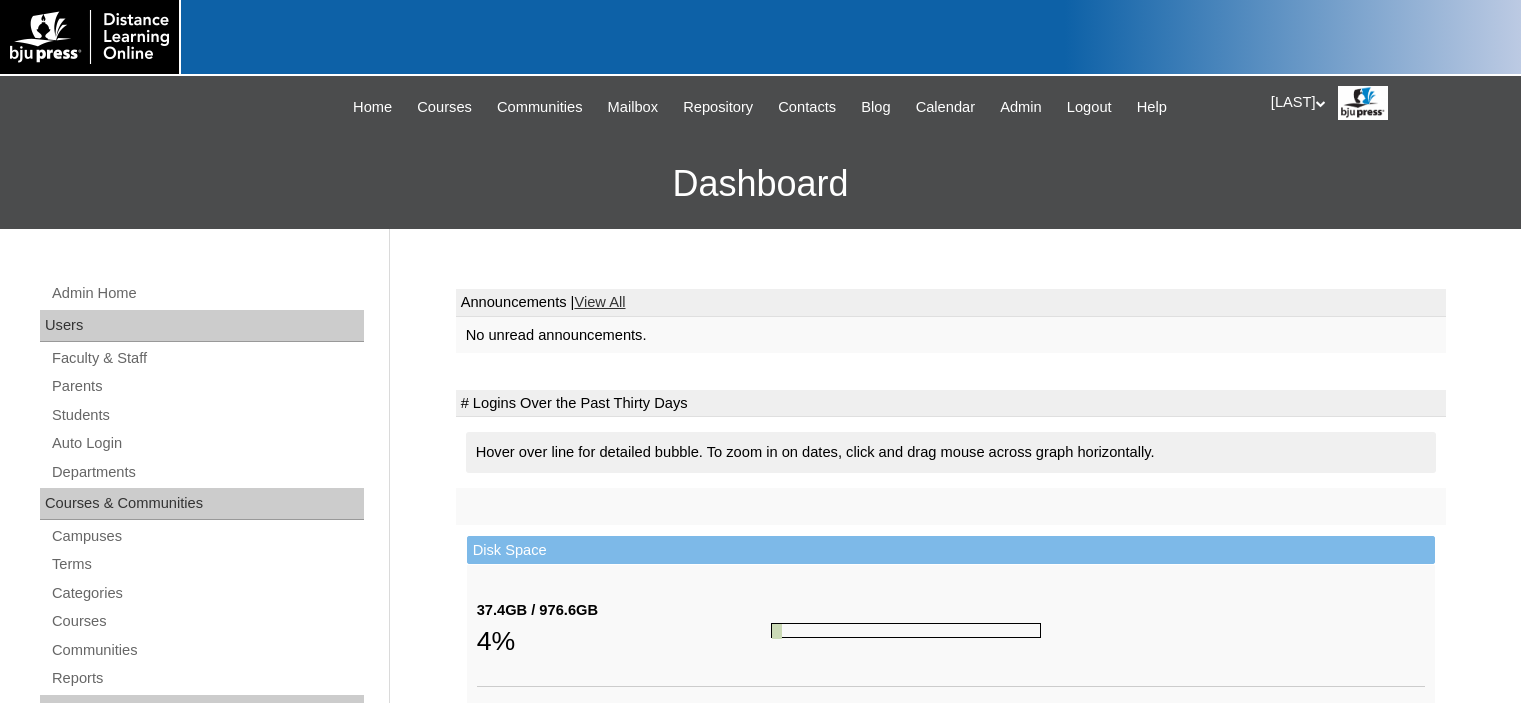 scroll, scrollTop: 0, scrollLeft: 0, axis: both 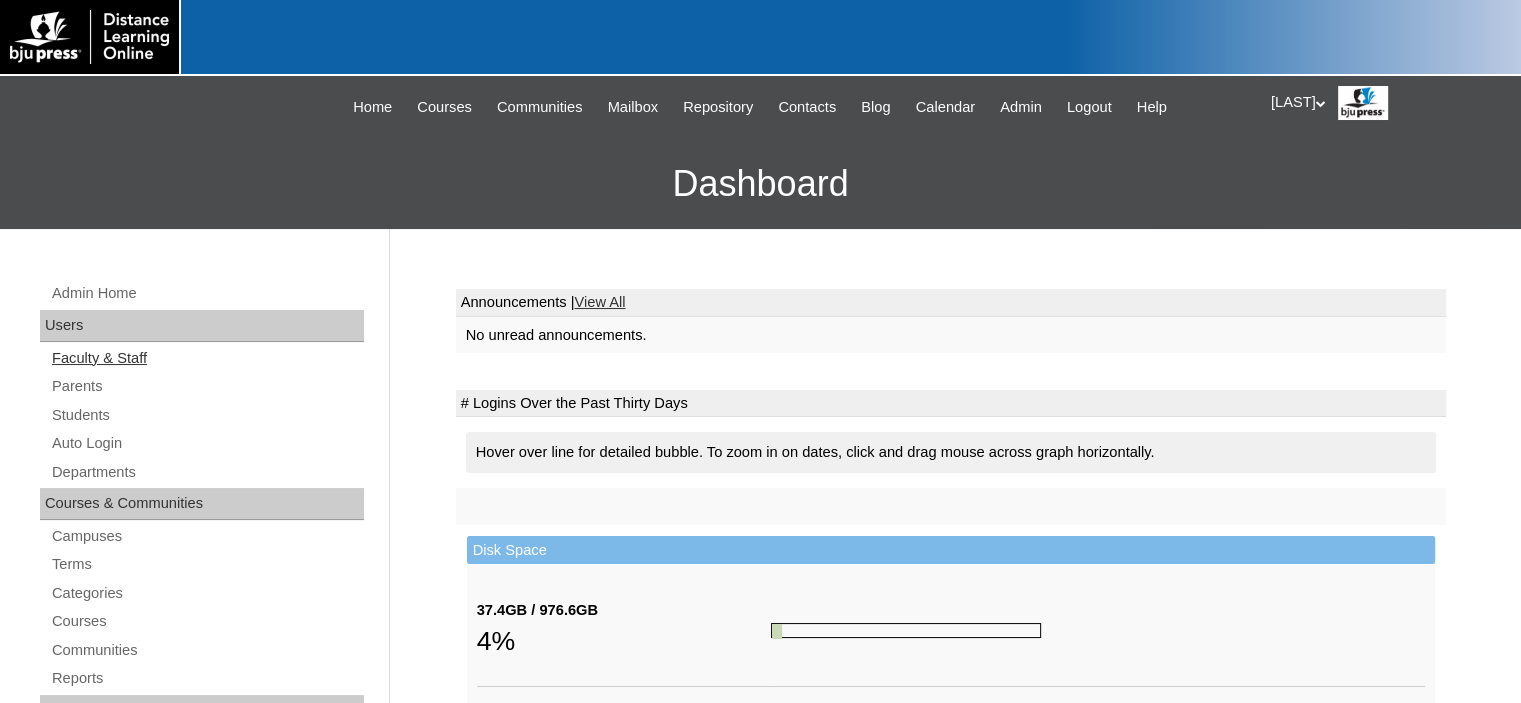 click on "Faculty & Staff" at bounding box center (207, 358) 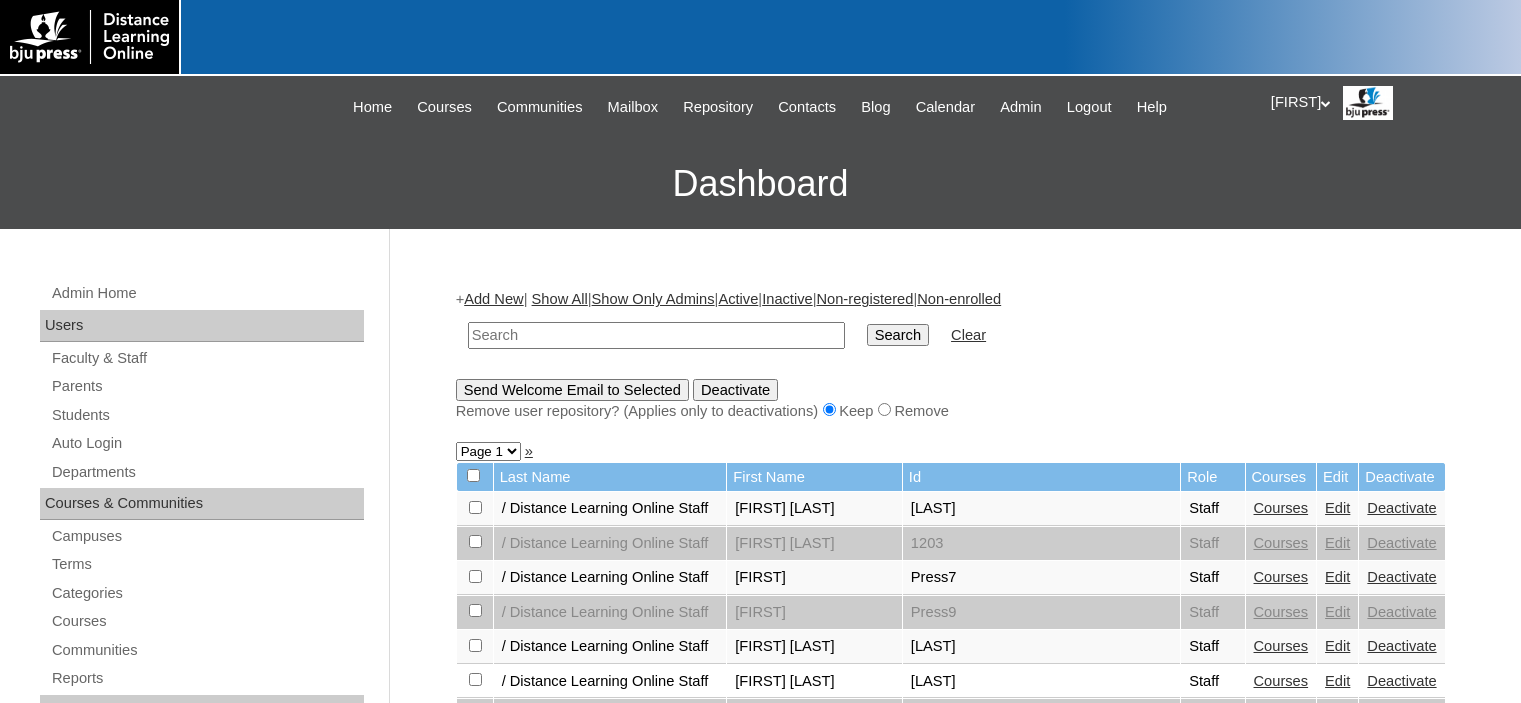 scroll, scrollTop: 0, scrollLeft: 0, axis: both 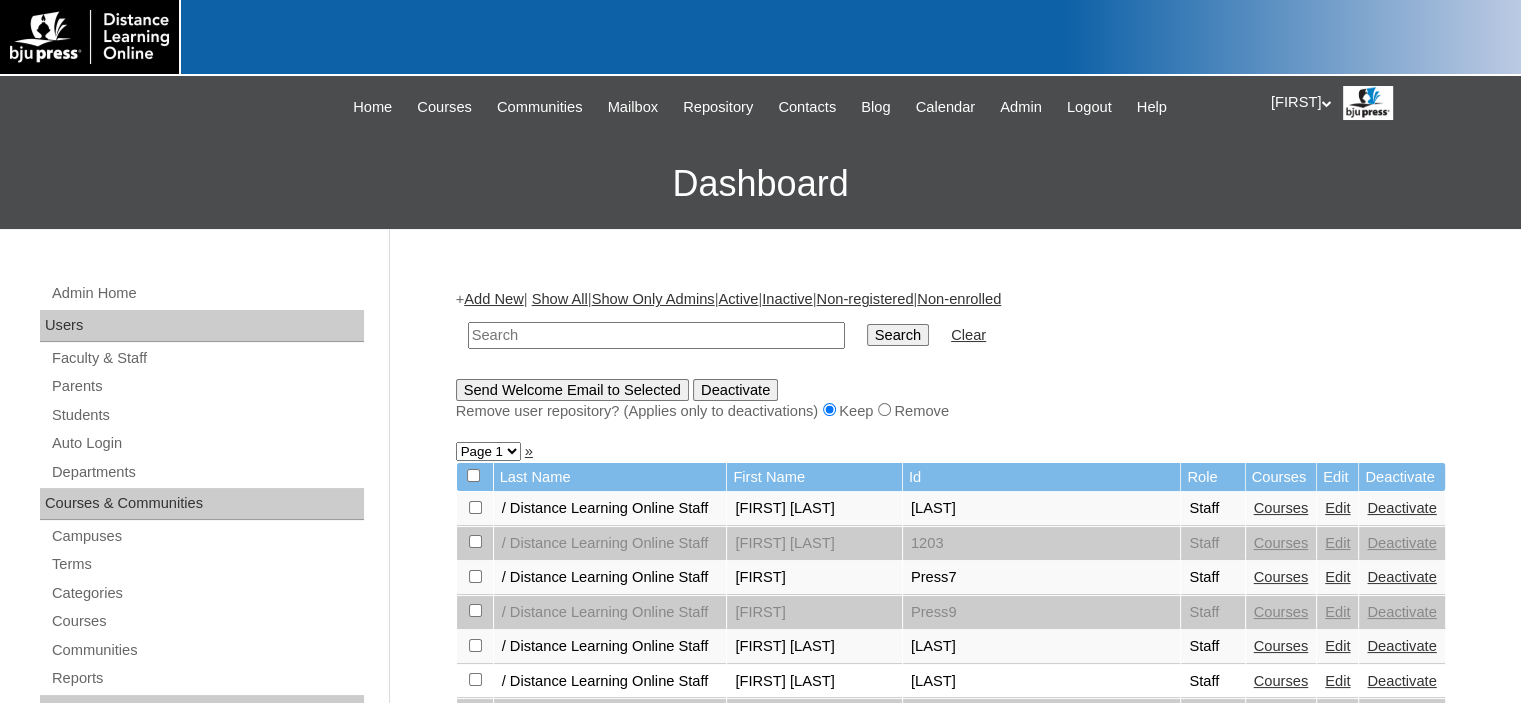 click on "Add New" at bounding box center [493, 299] 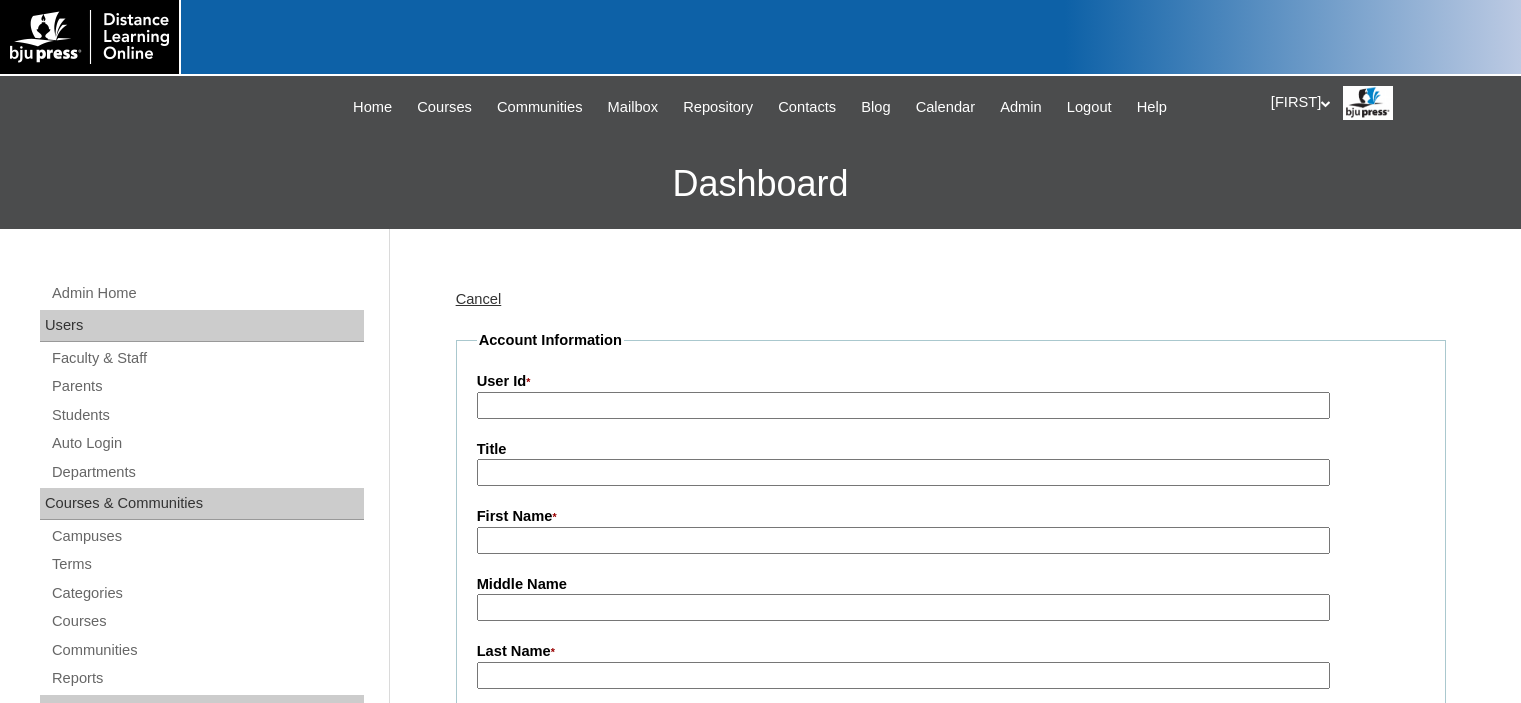 scroll, scrollTop: 0, scrollLeft: 0, axis: both 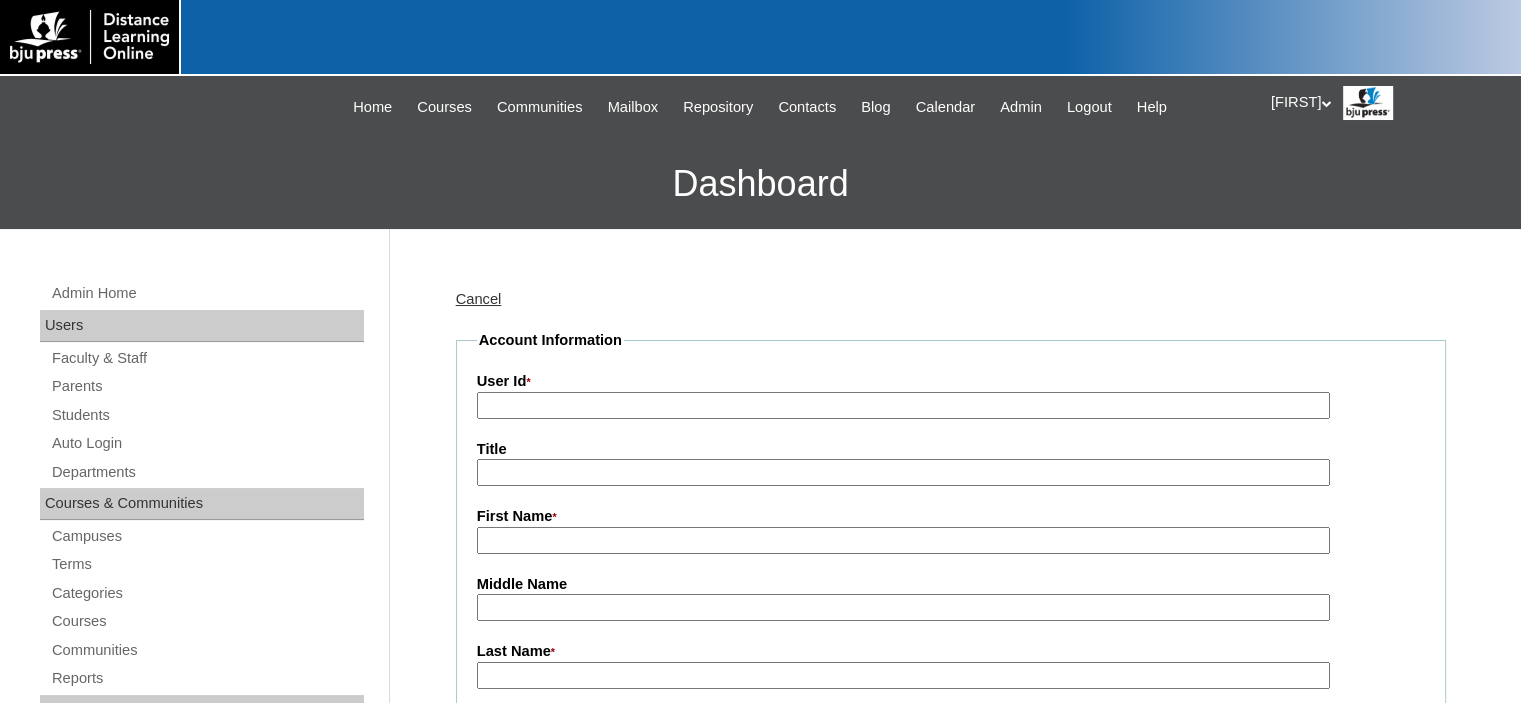 click on "User Id  *" at bounding box center (903, 405) 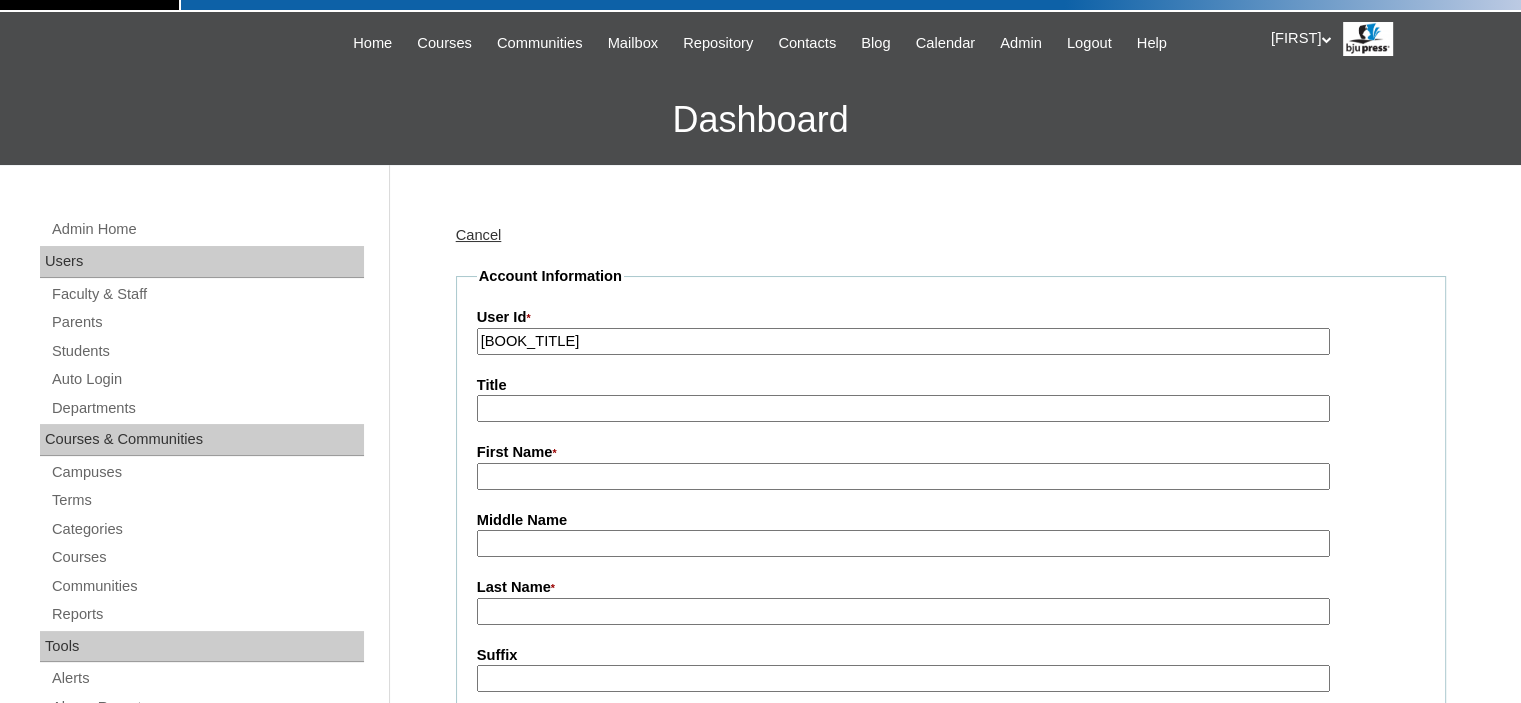 scroll, scrollTop: 100, scrollLeft: 0, axis: vertical 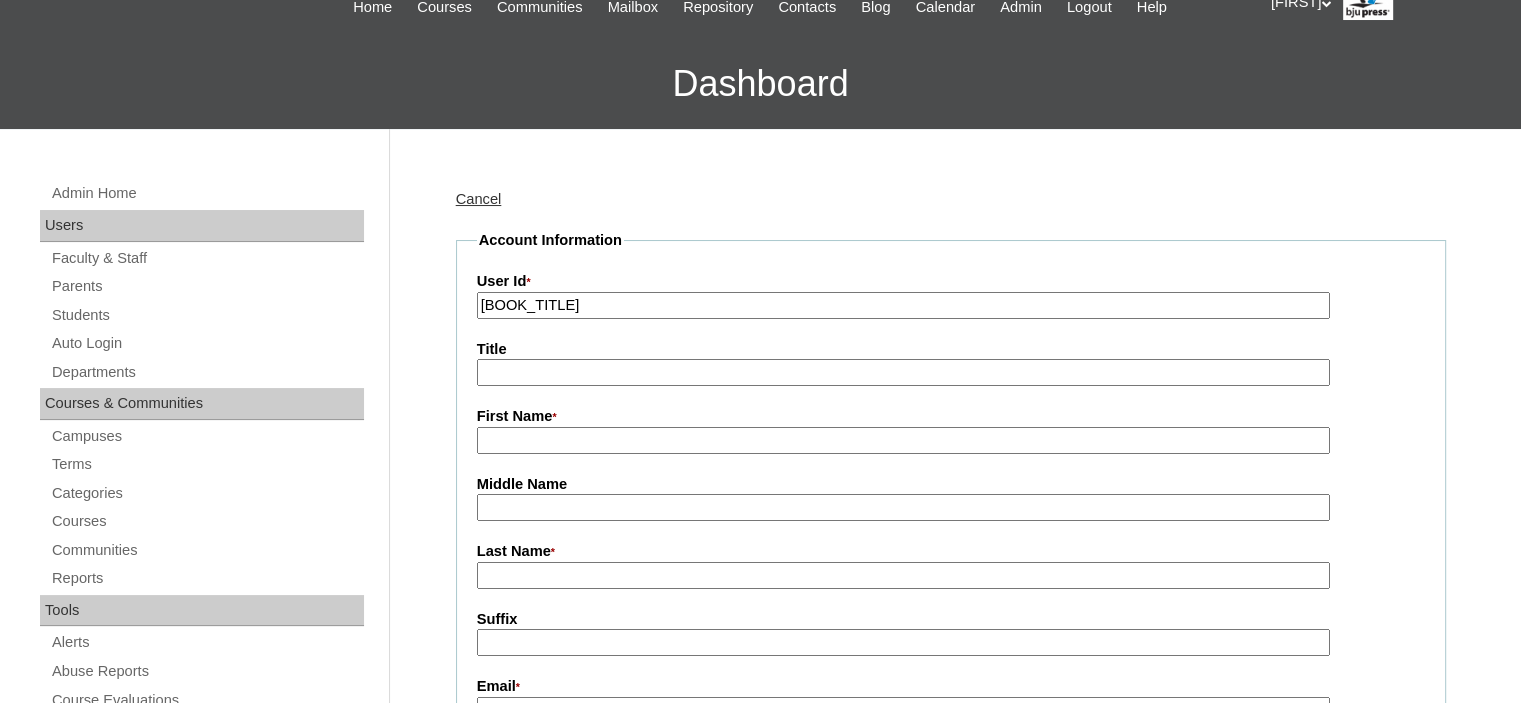 type on "Bible 2: Truths for Life (1st ed.)" 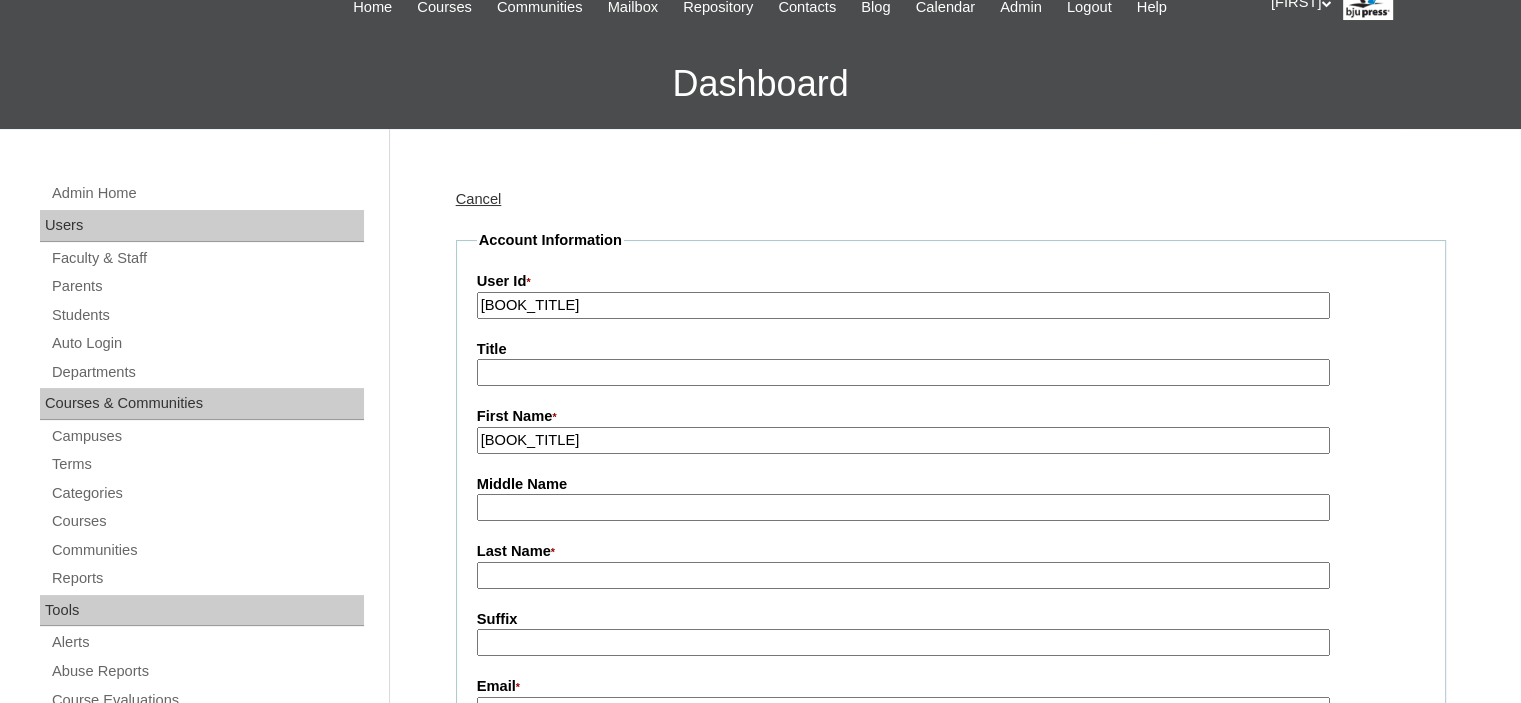 type on "Elementary Bible" 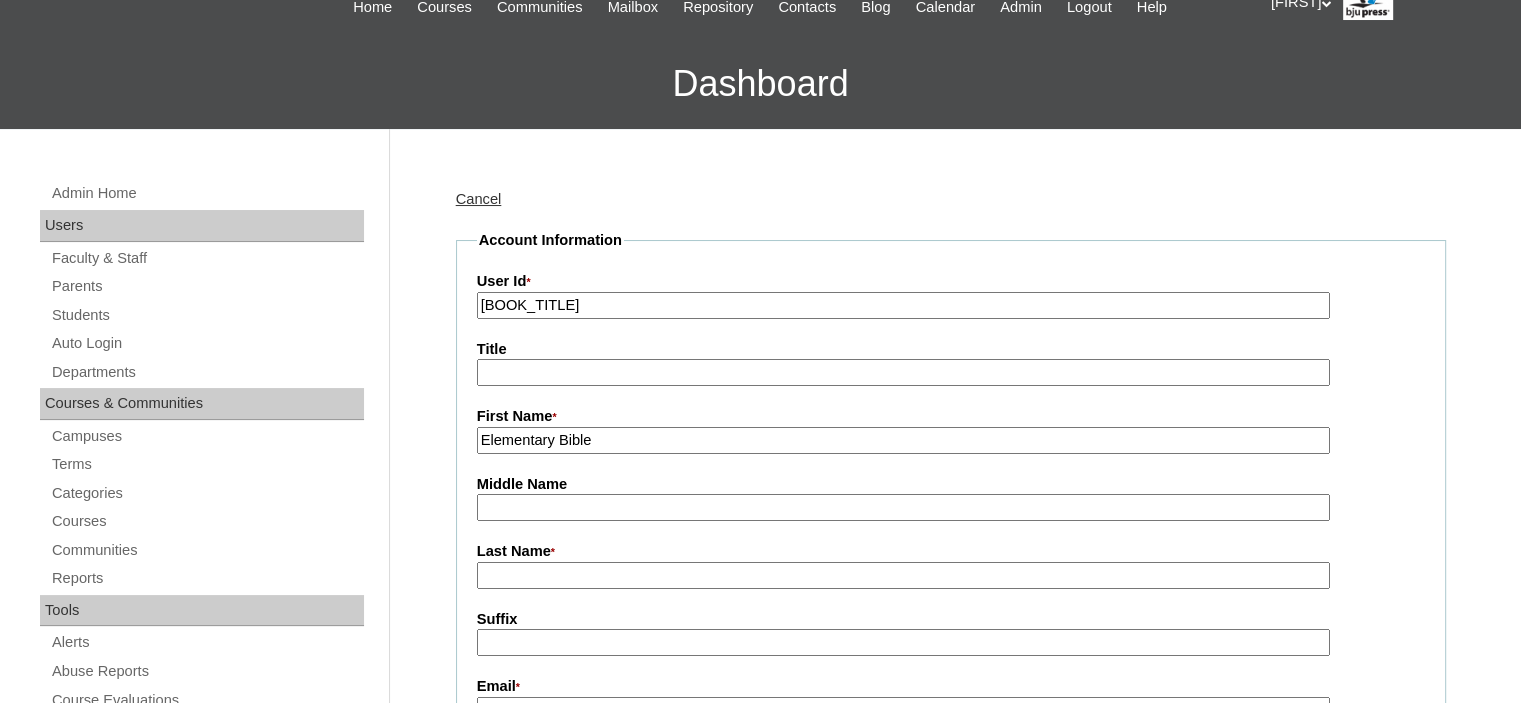 click on "Last Name  *" at bounding box center (903, 575) 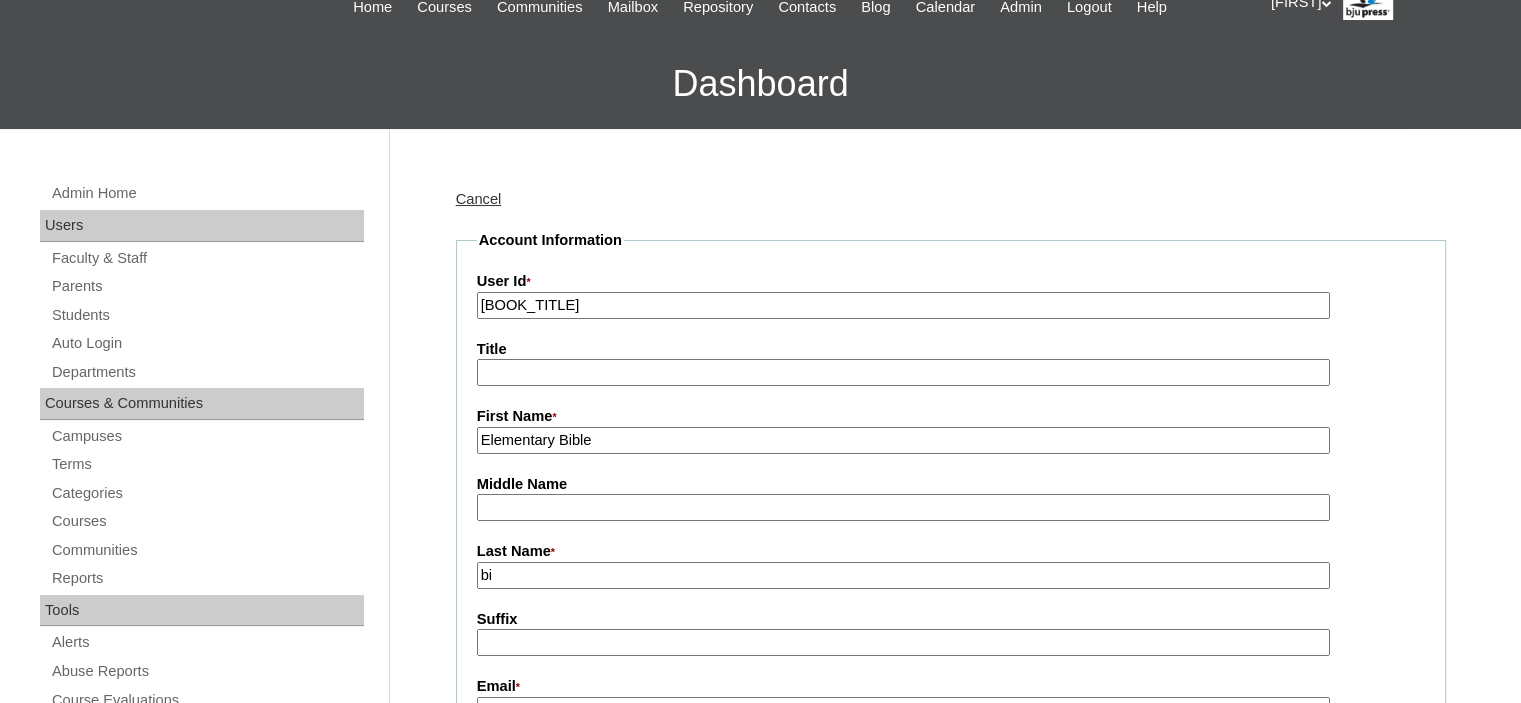 type on "b" 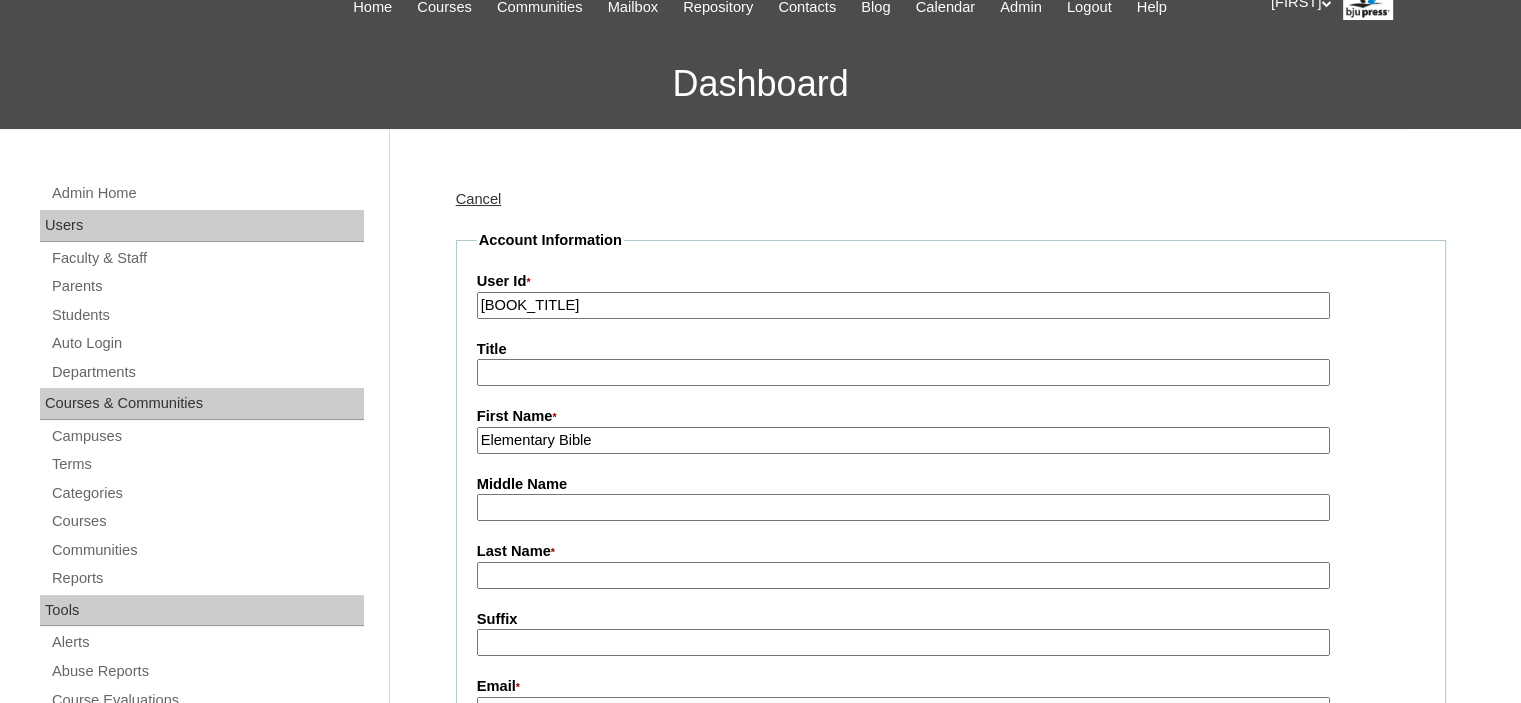 click on "Last Name  *" at bounding box center (903, 575) 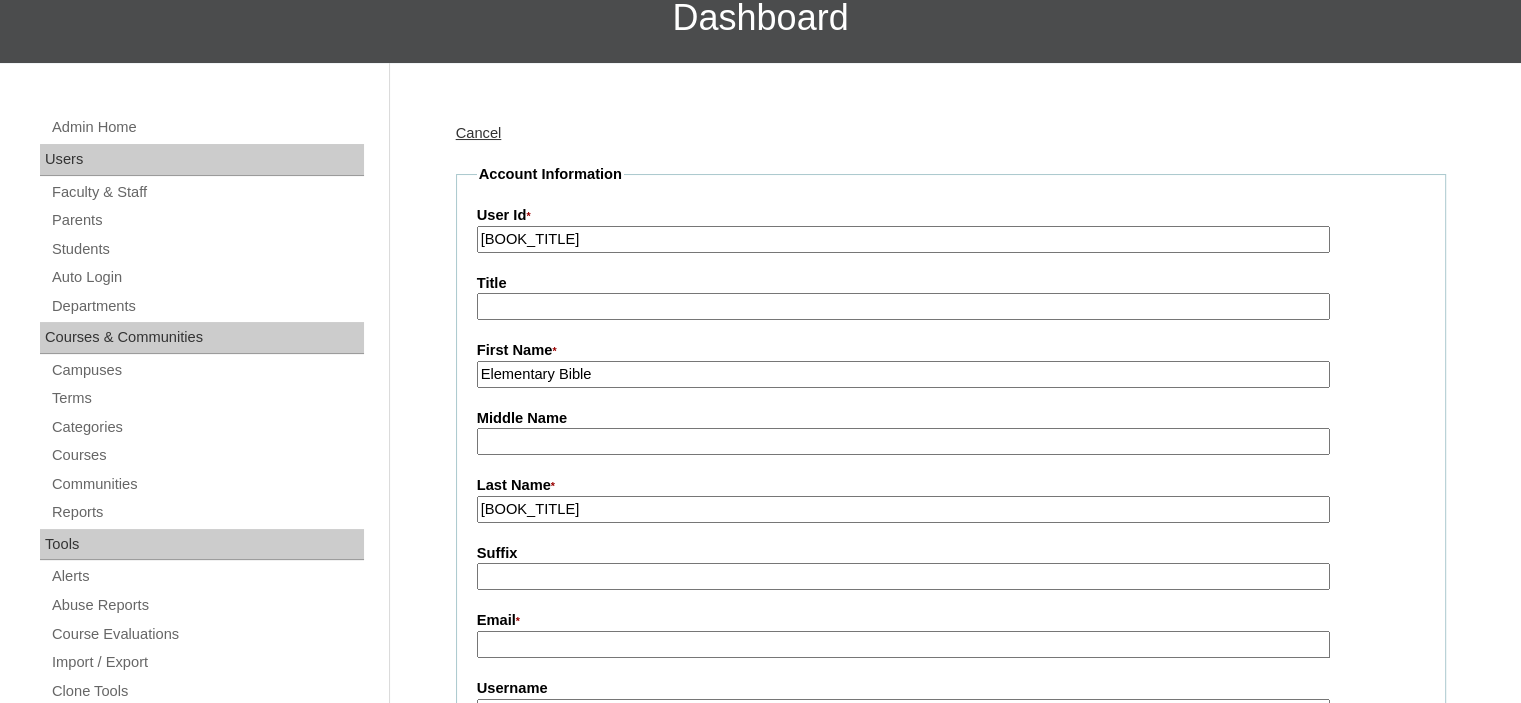 scroll, scrollTop: 300, scrollLeft: 0, axis: vertical 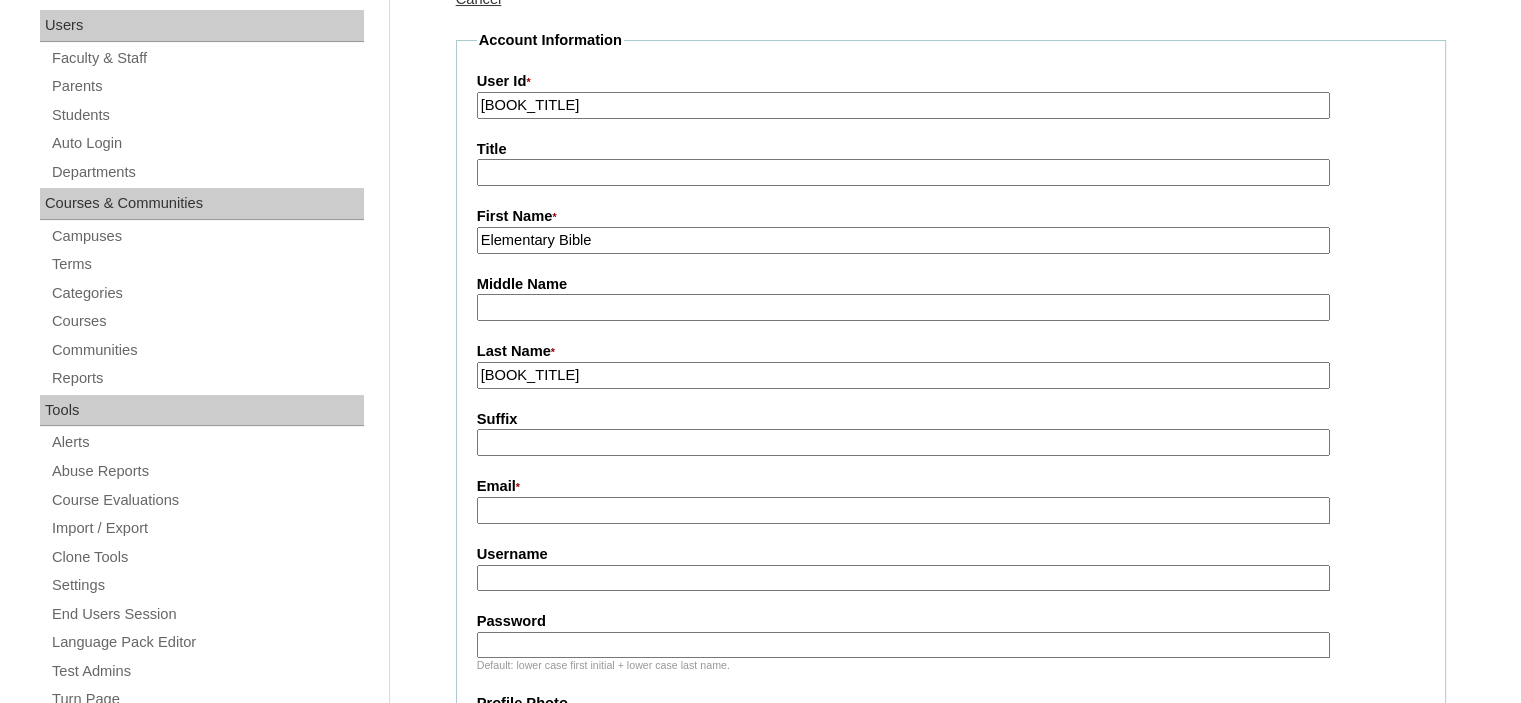 type on "Bible 2 (1st ed.)" 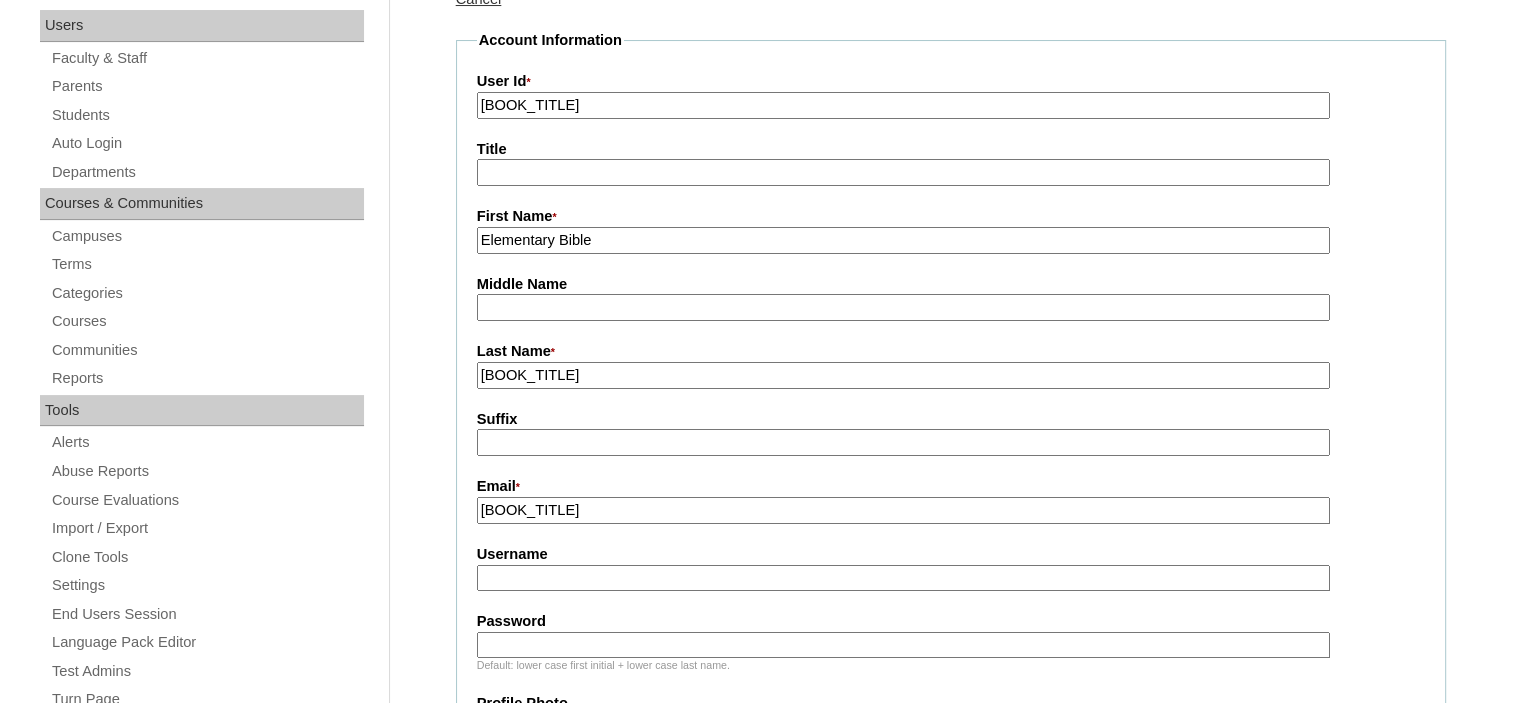 type on "bjuptech@bjupress.com" 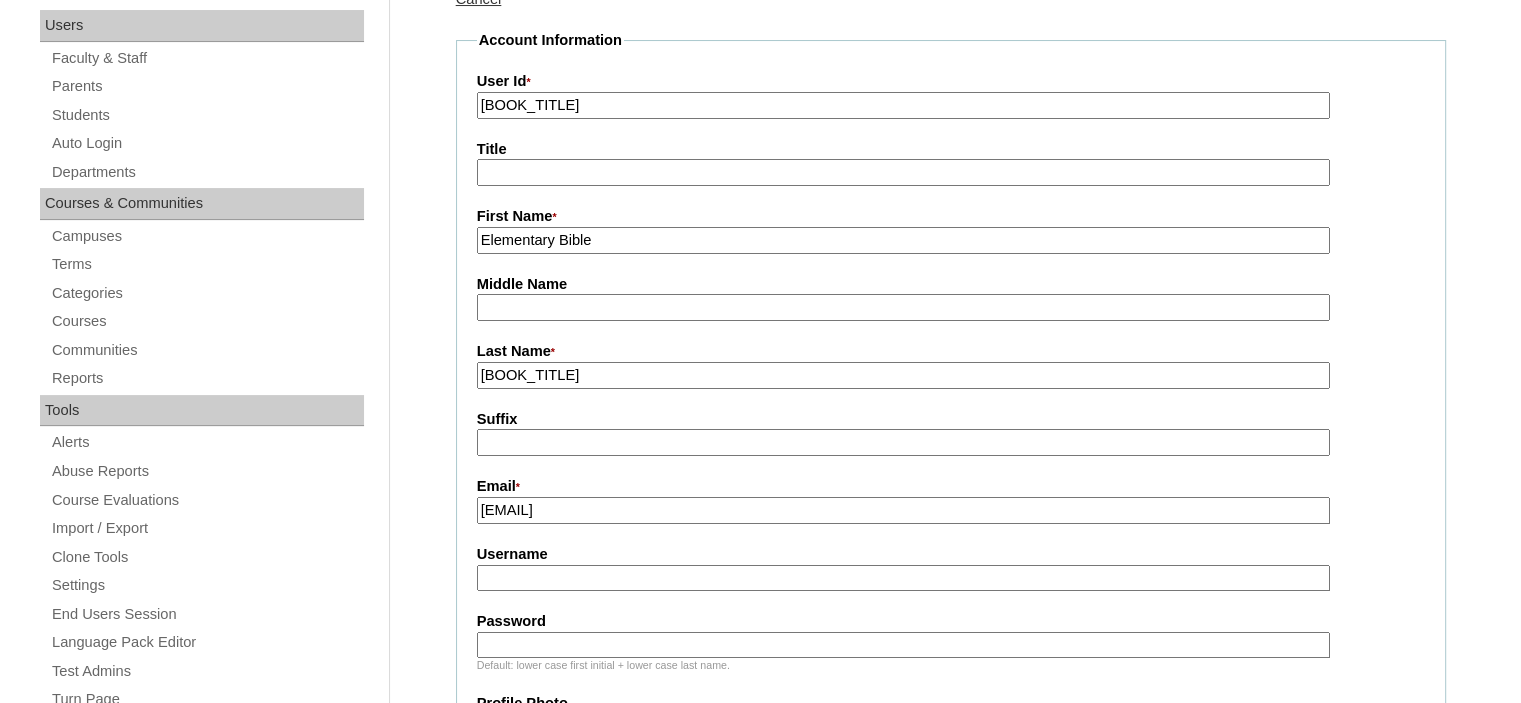 click on "Username" at bounding box center (903, 578) 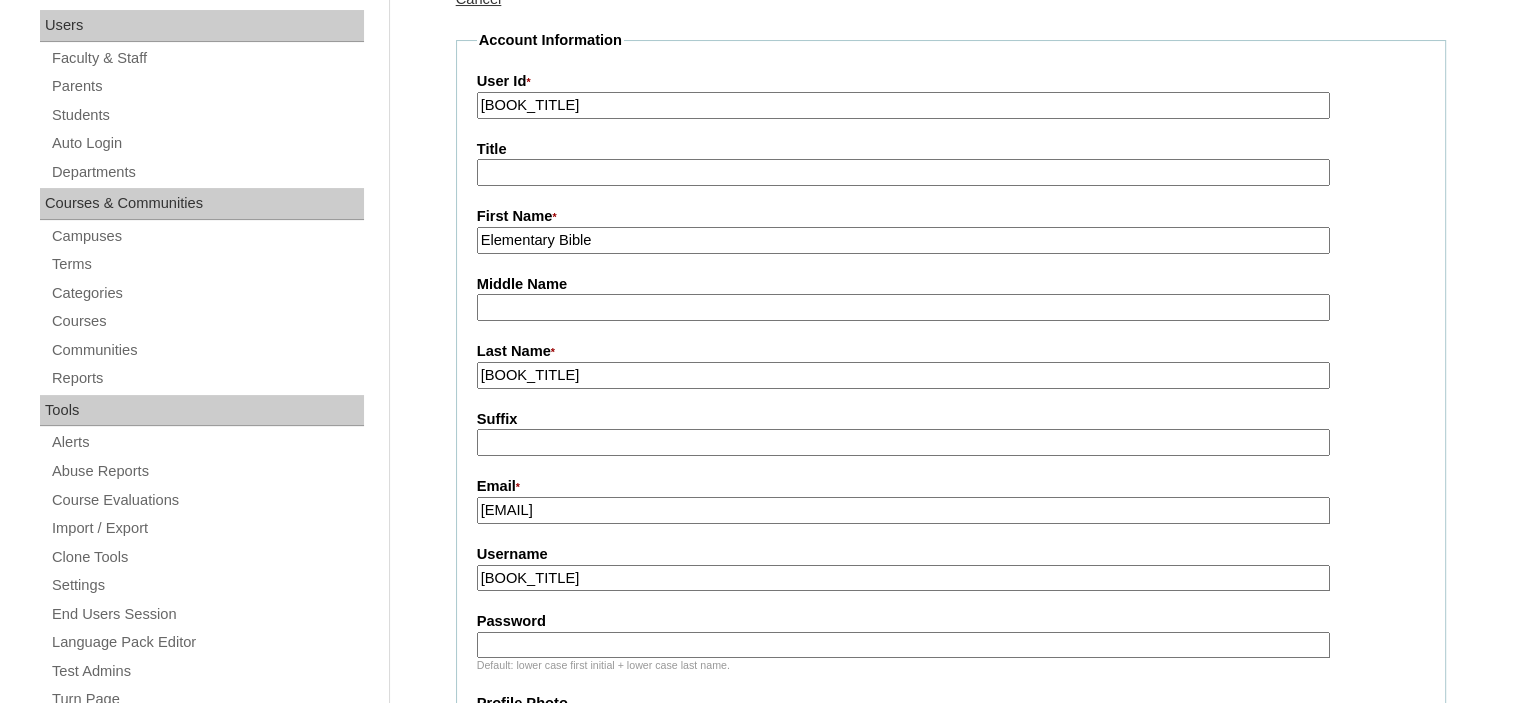 type on "bible2" 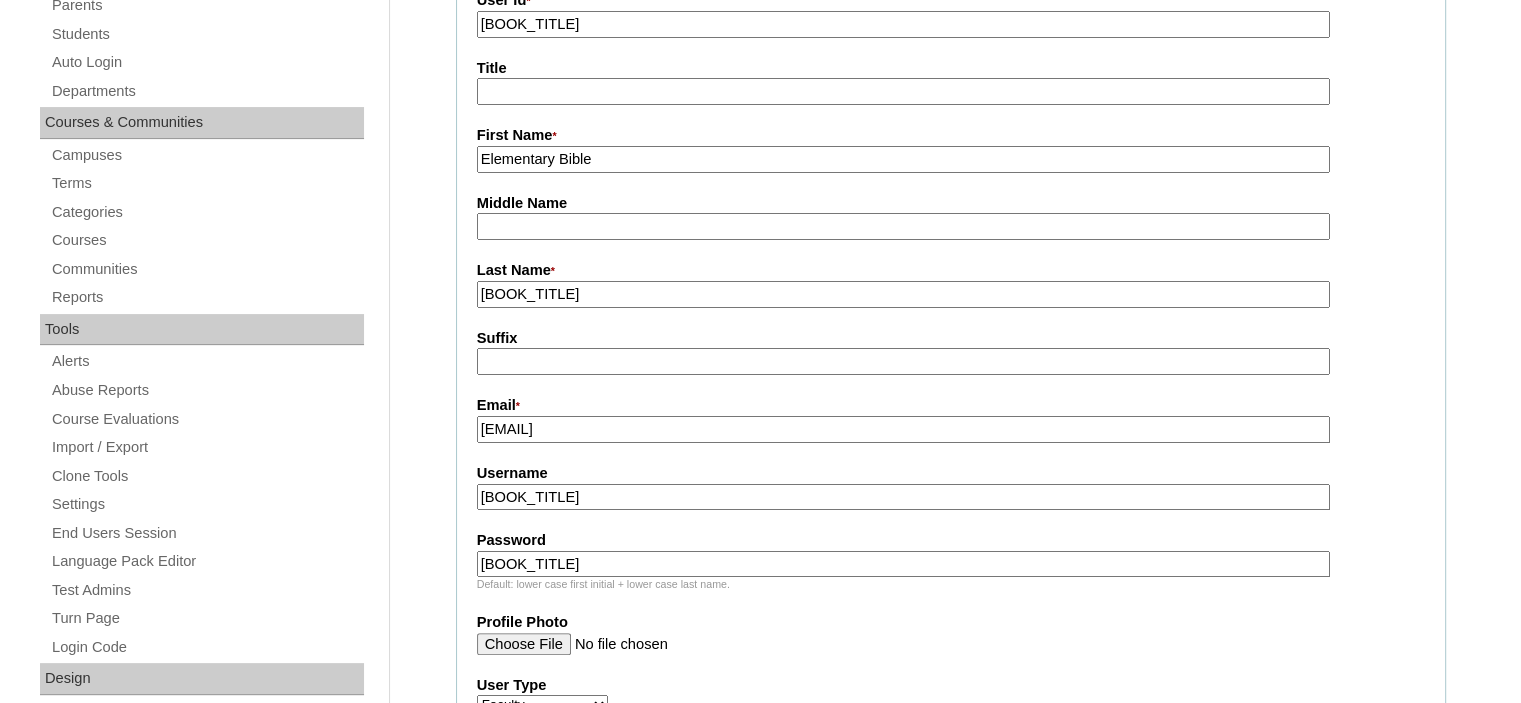 scroll, scrollTop: 500, scrollLeft: 0, axis: vertical 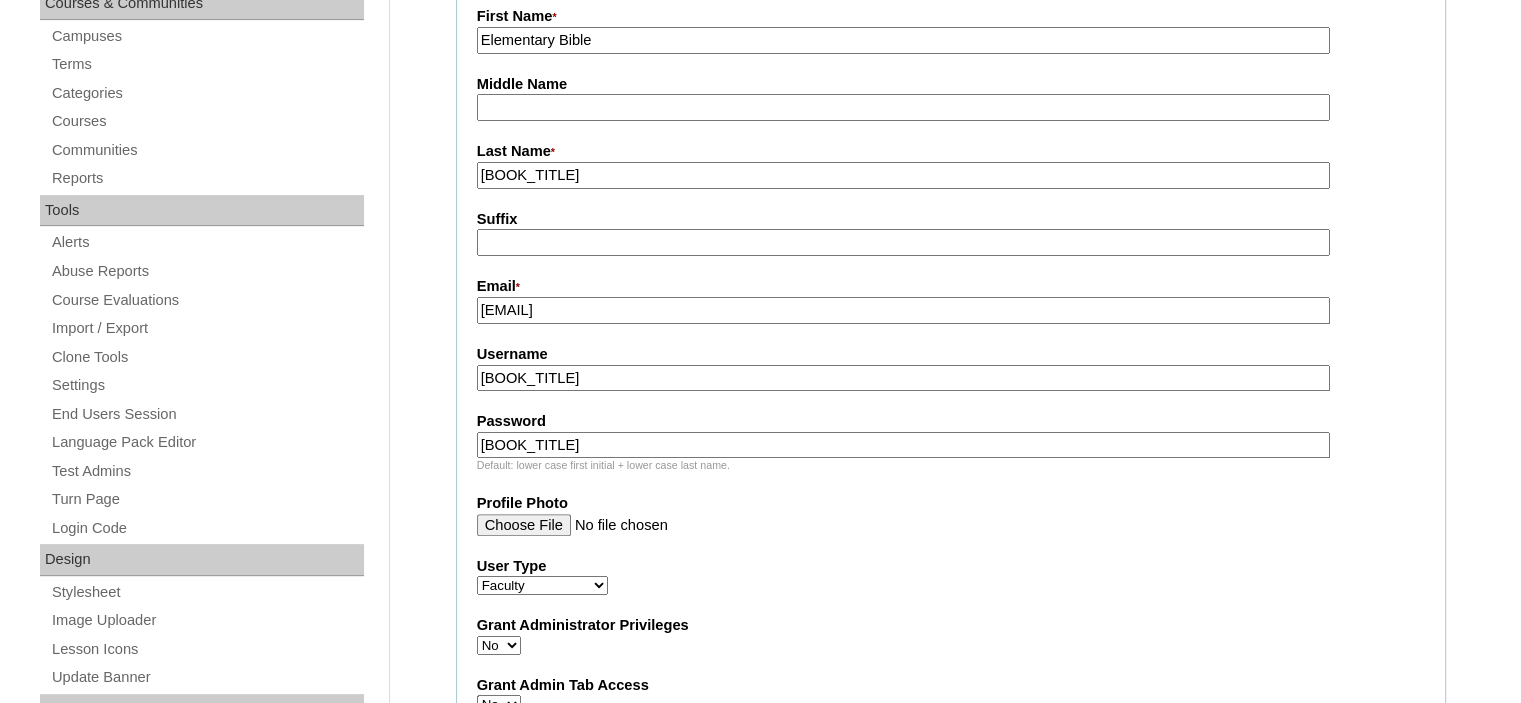 type on "elembible210" 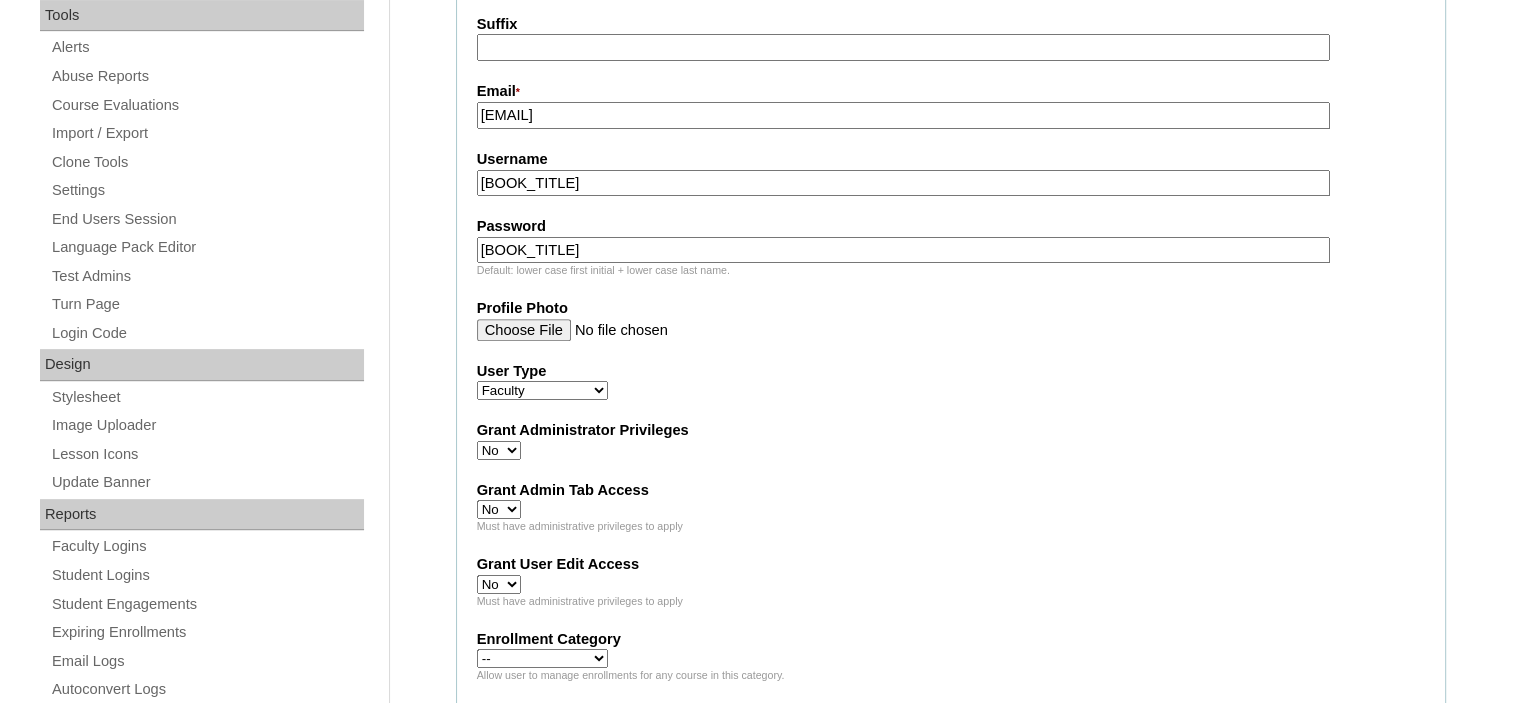 scroll, scrollTop: 700, scrollLeft: 0, axis: vertical 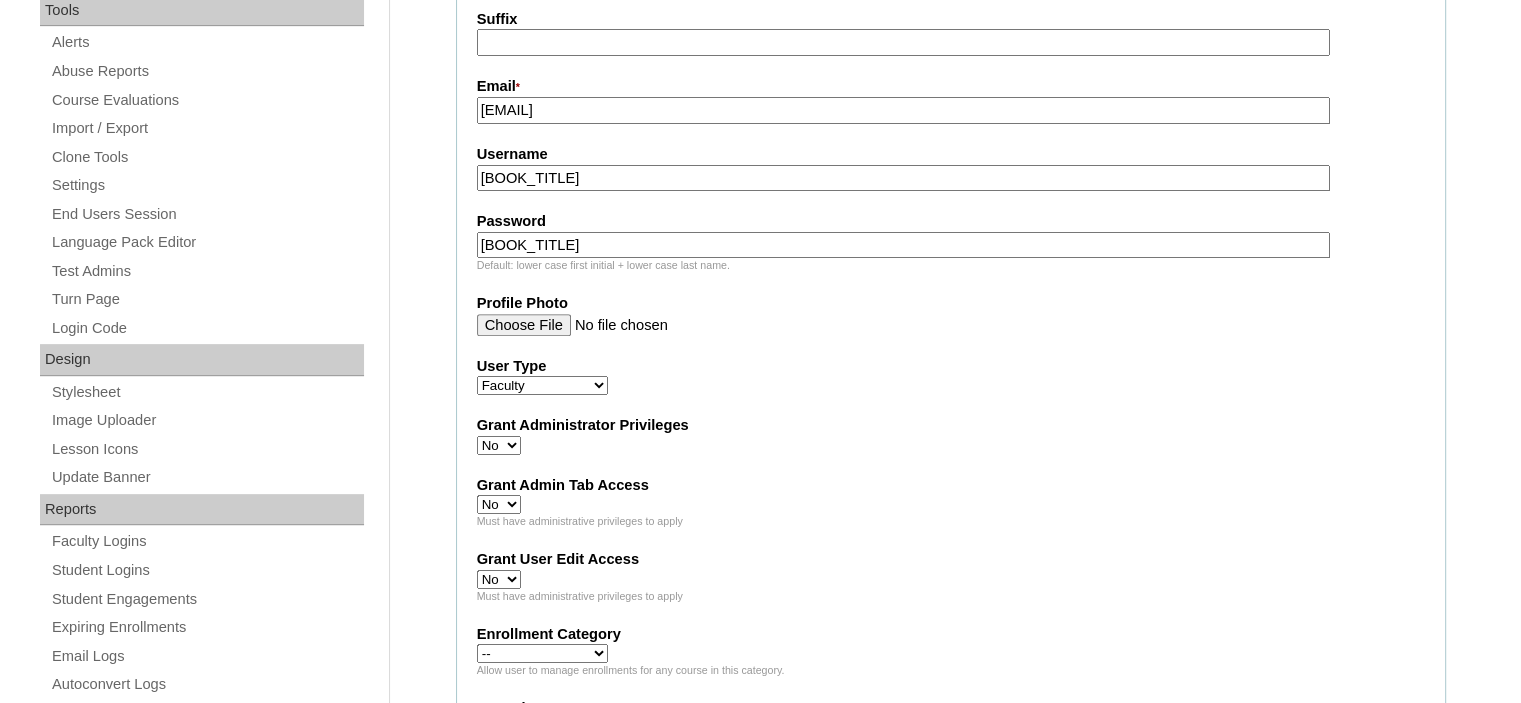 click on "Yes No" at bounding box center [499, 445] 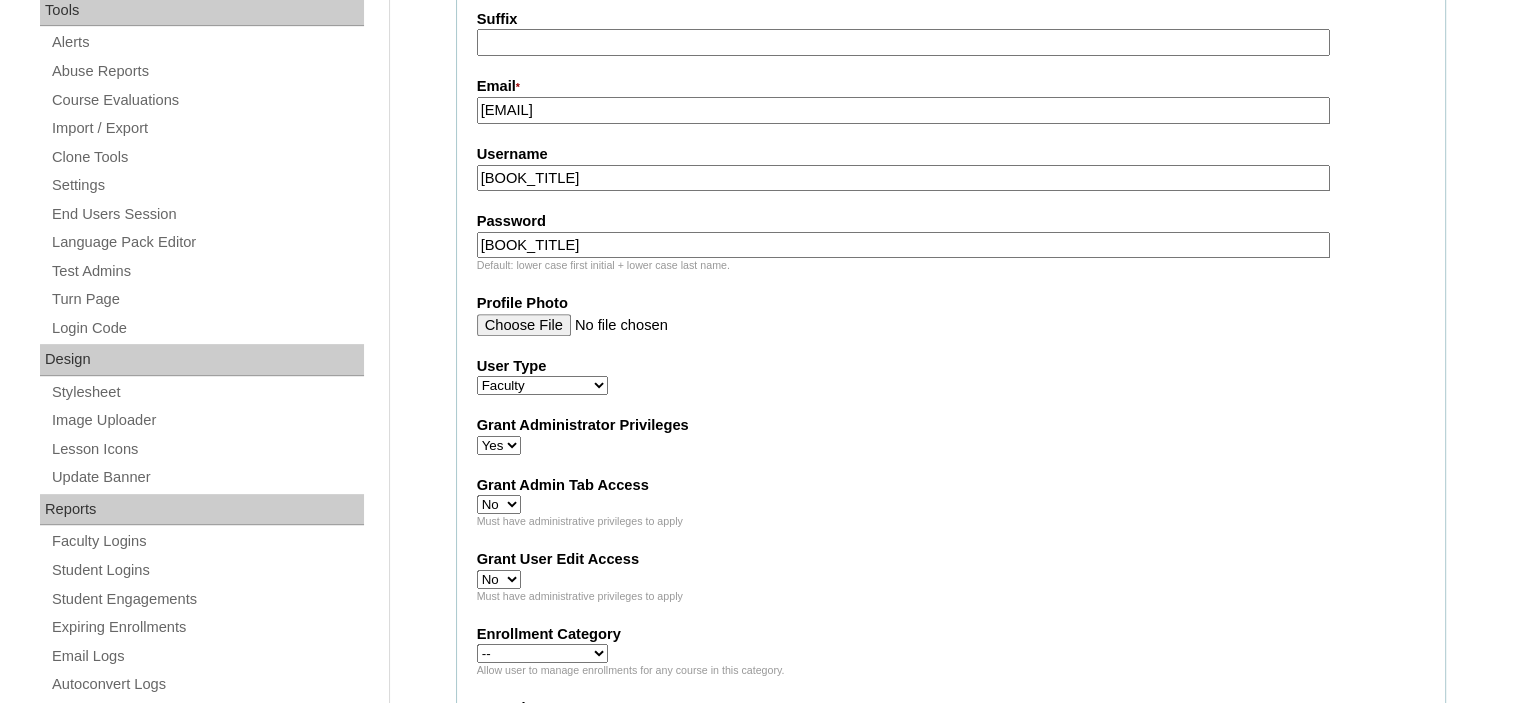 click on "Yes No" at bounding box center (499, 504) 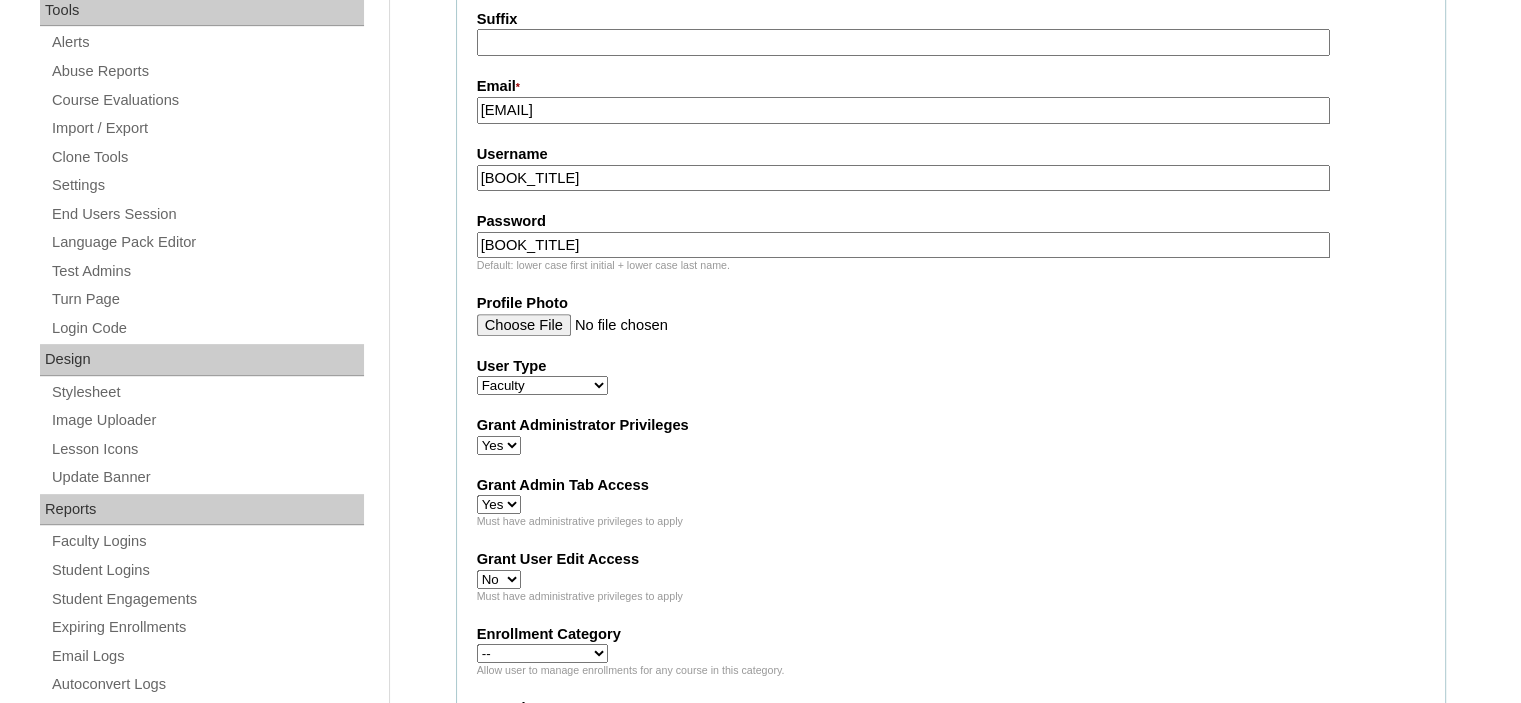 click on "Yes No" at bounding box center [499, 579] 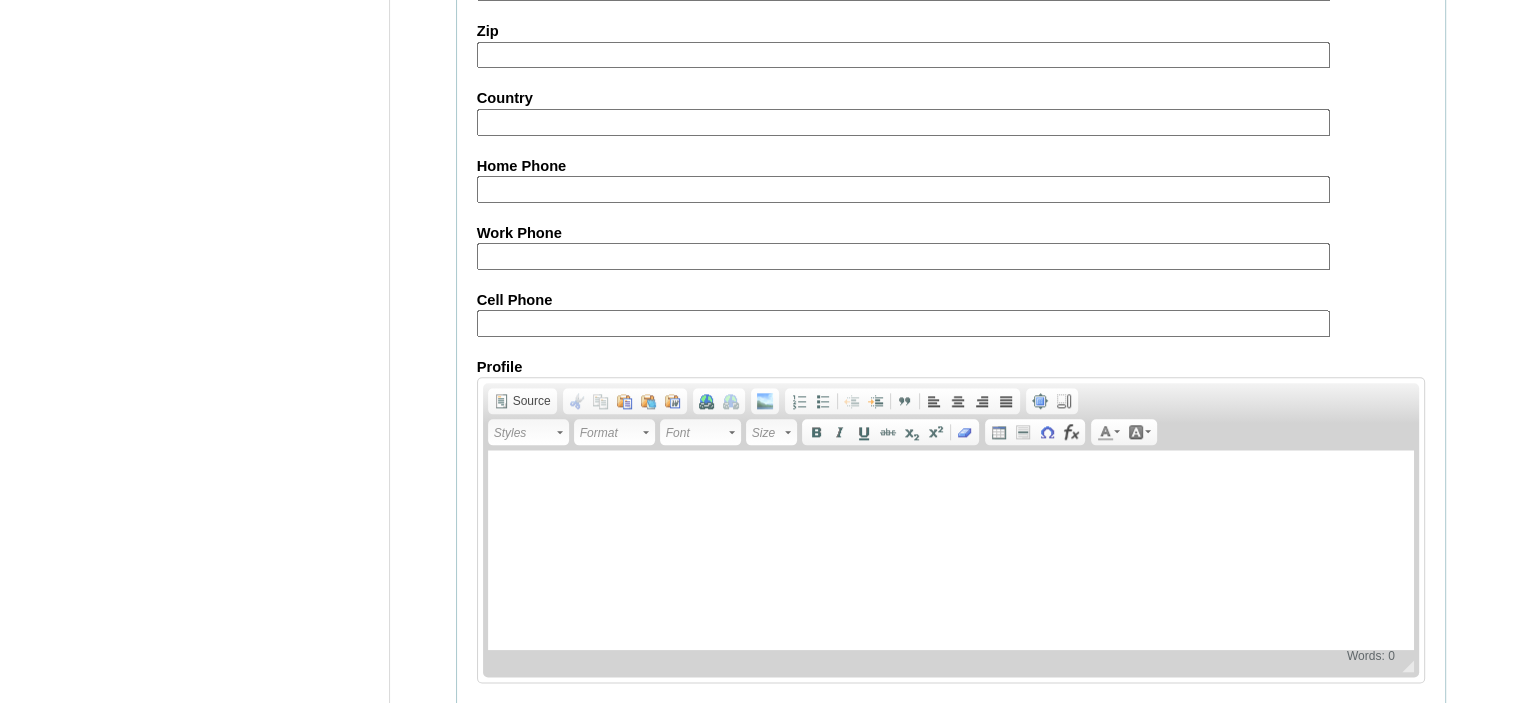 scroll, scrollTop: 2260, scrollLeft: 0, axis: vertical 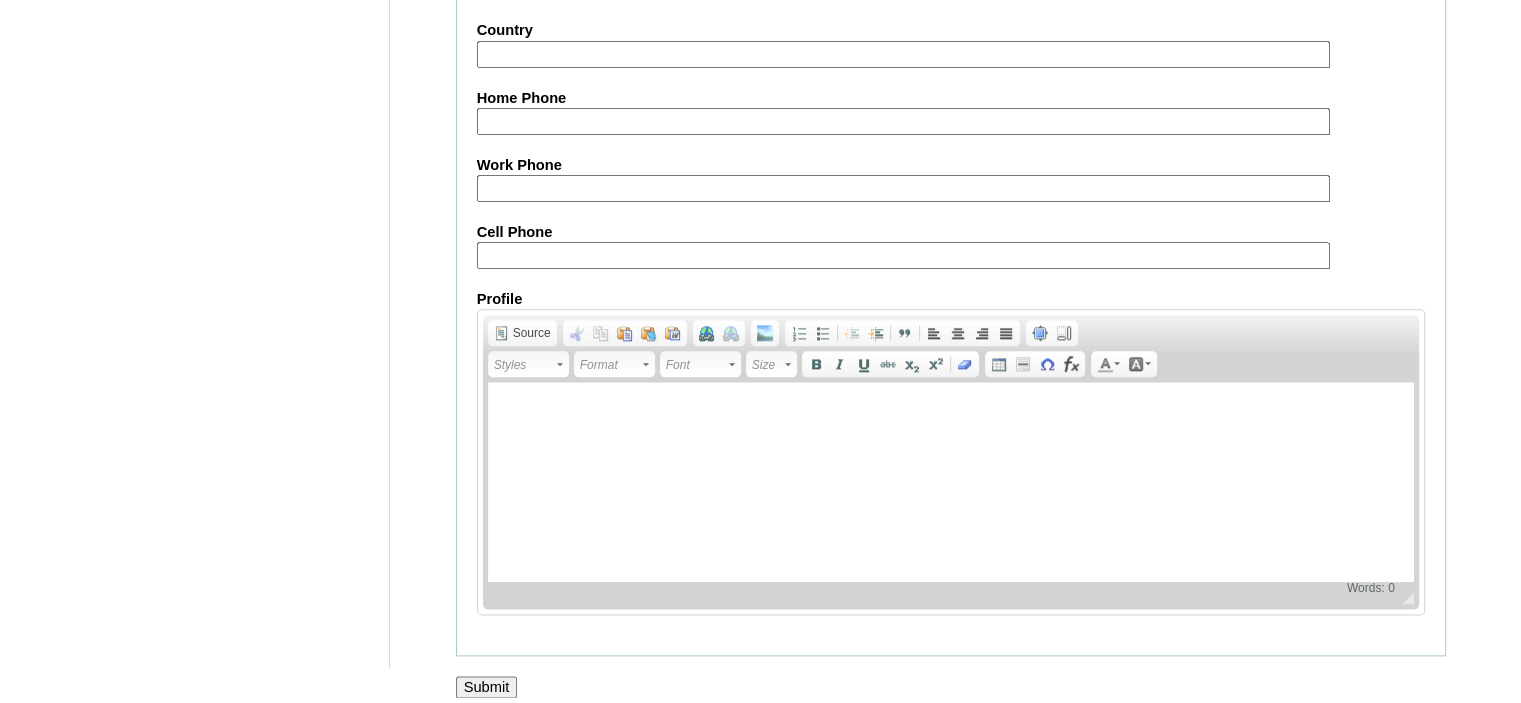 click on "Submit" at bounding box center [487, 687] 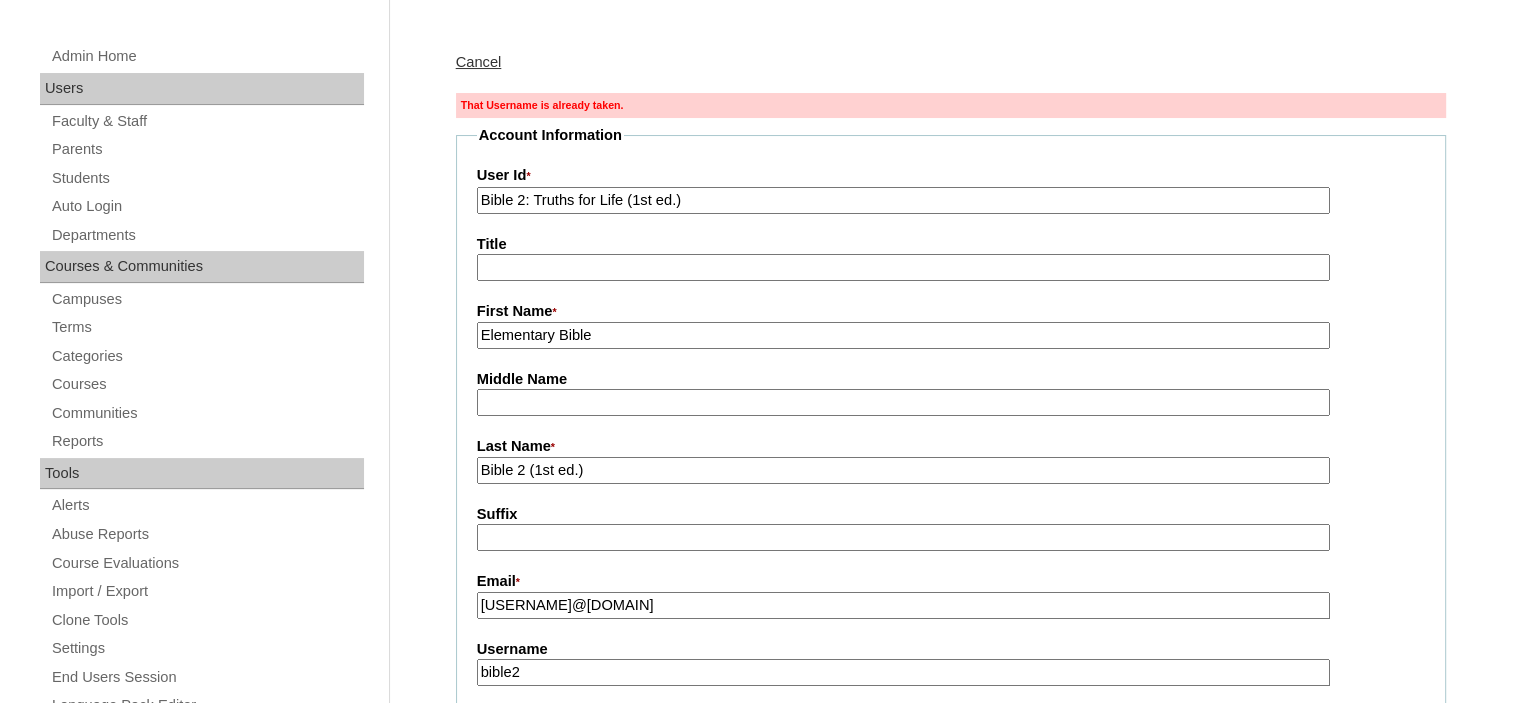 scroll, scrollTop: 300, scrollLeft: 0, axis: vertical 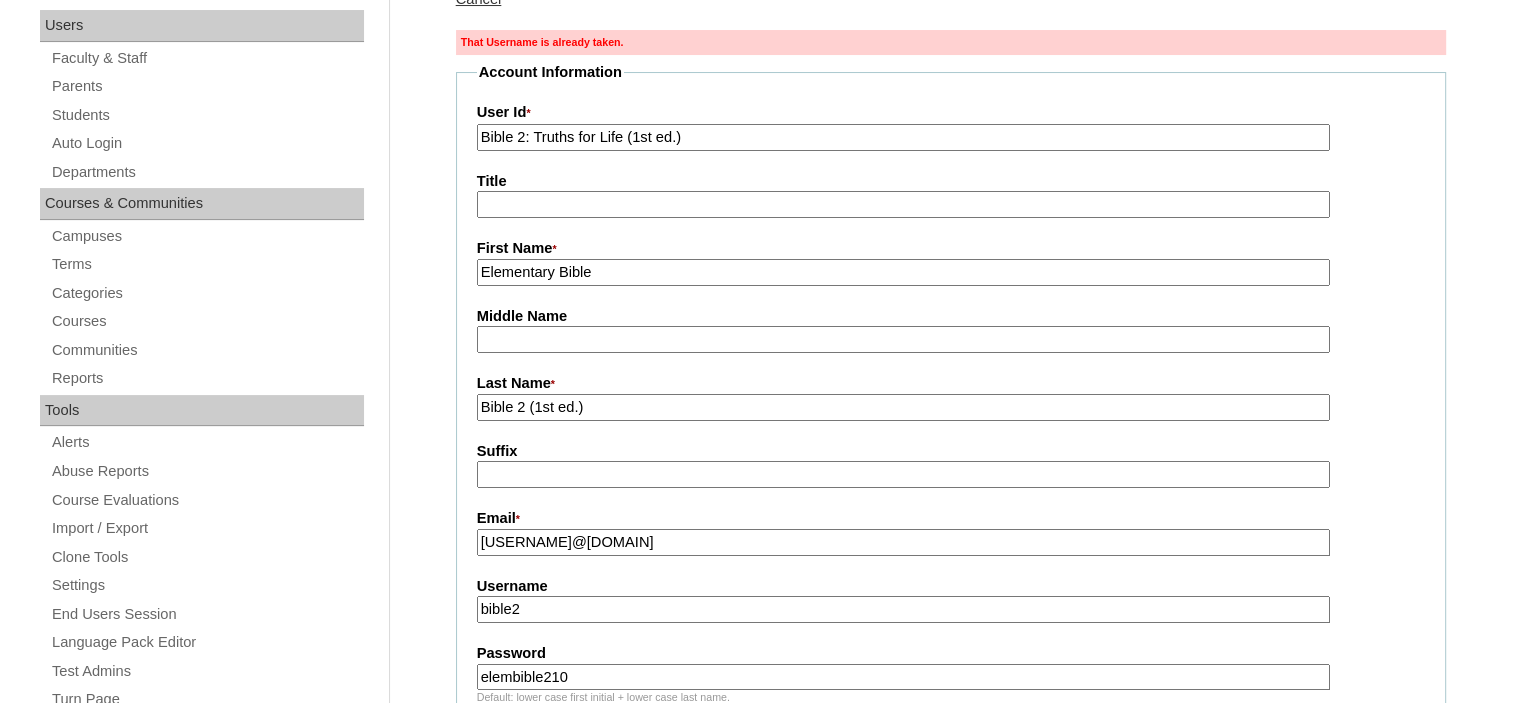 click on "[BOOK_TITLE]" at bounding box center [903, 609] 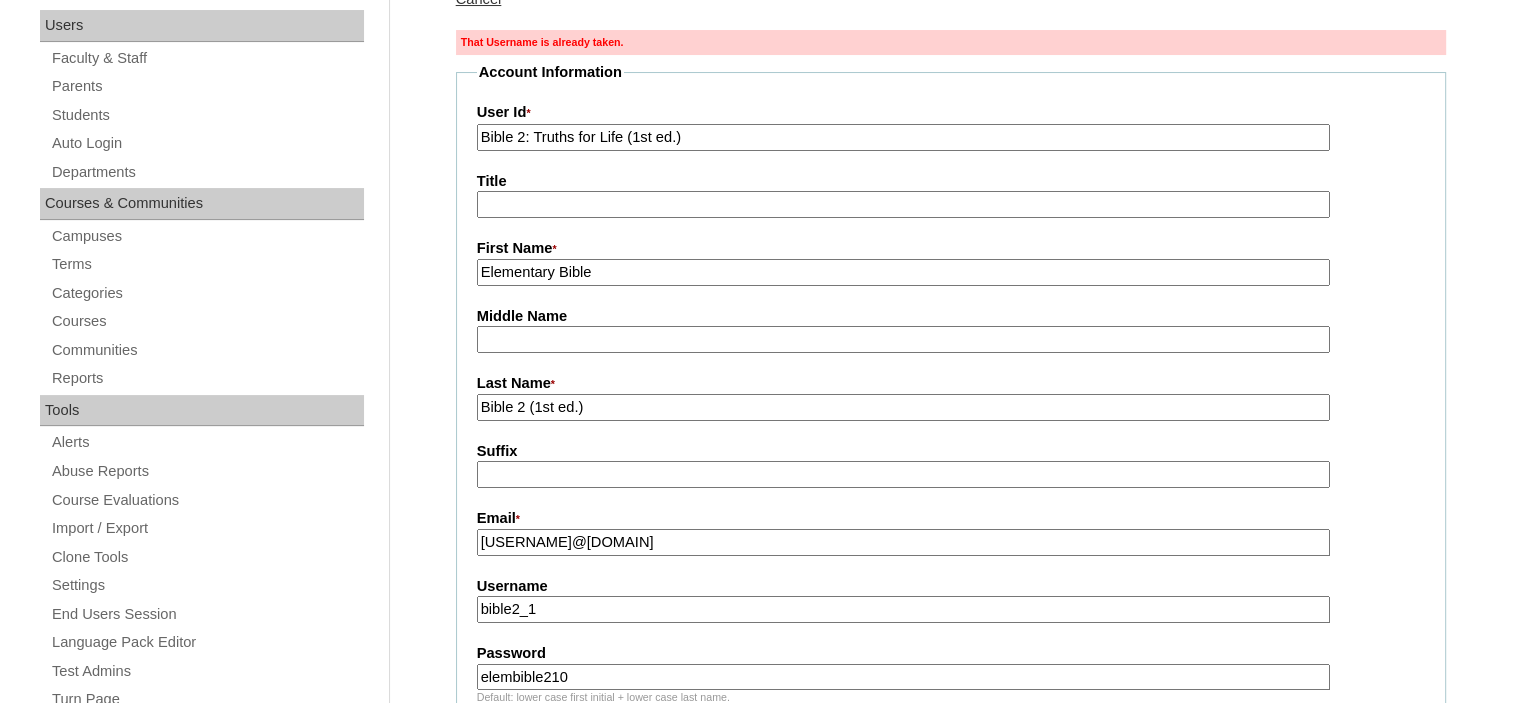 drag, startPoint x: 557, startPoint y: 603, endPoint x: 413, endPoint y: 603, distance: 144 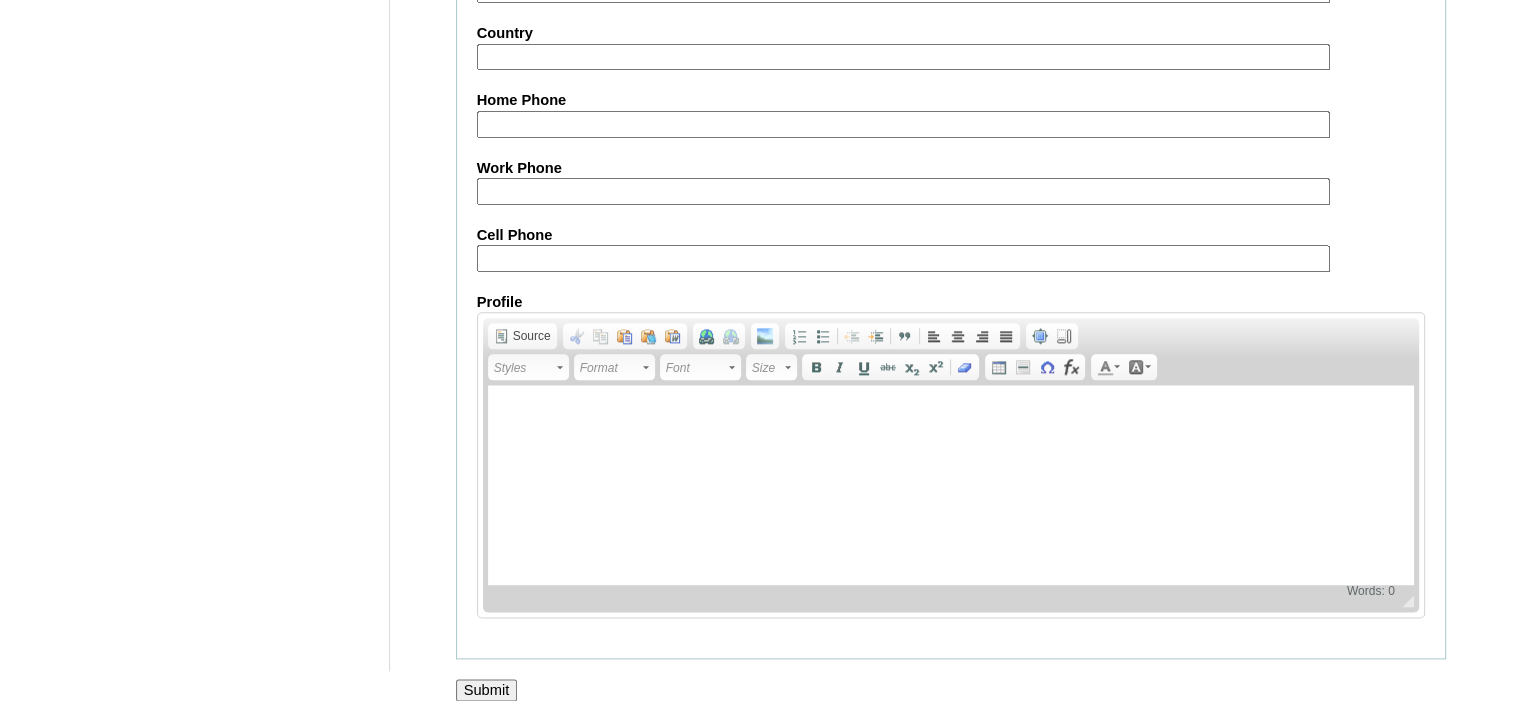 scroll, scrollTop: 2292, scrollLeft: 0, axis: vertical 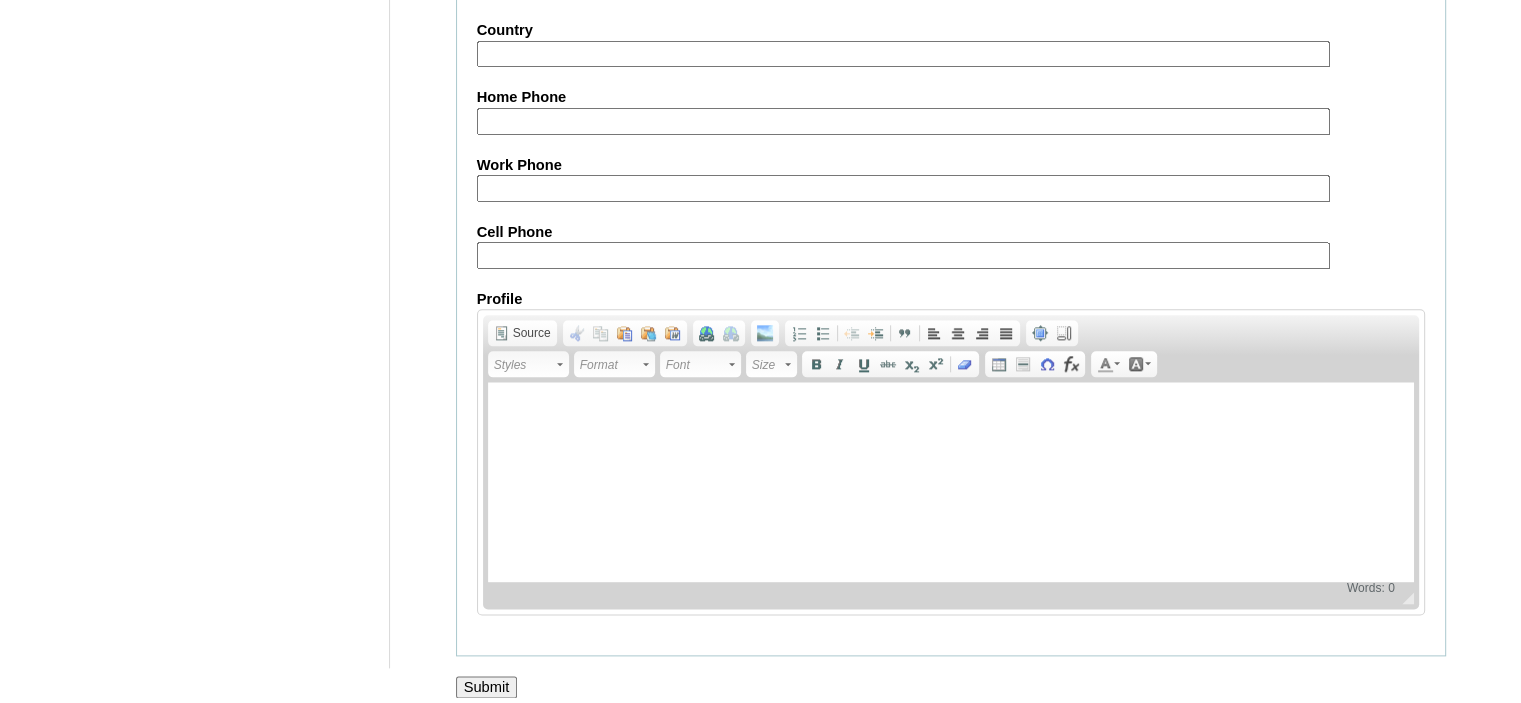 click on "Submit" at bounding box center [487, 687] 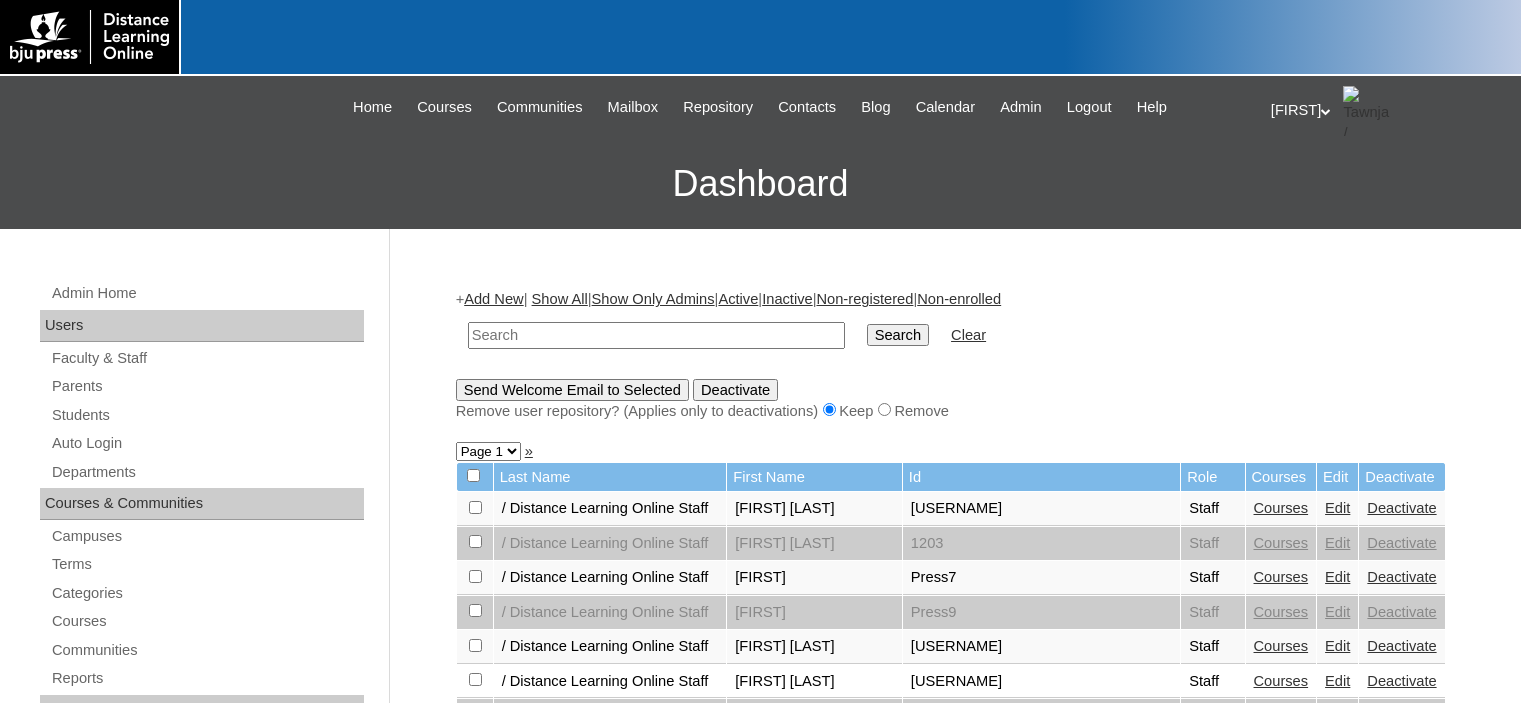 scroll, scrollTop: 0, scrollLeft: 0, axis: both 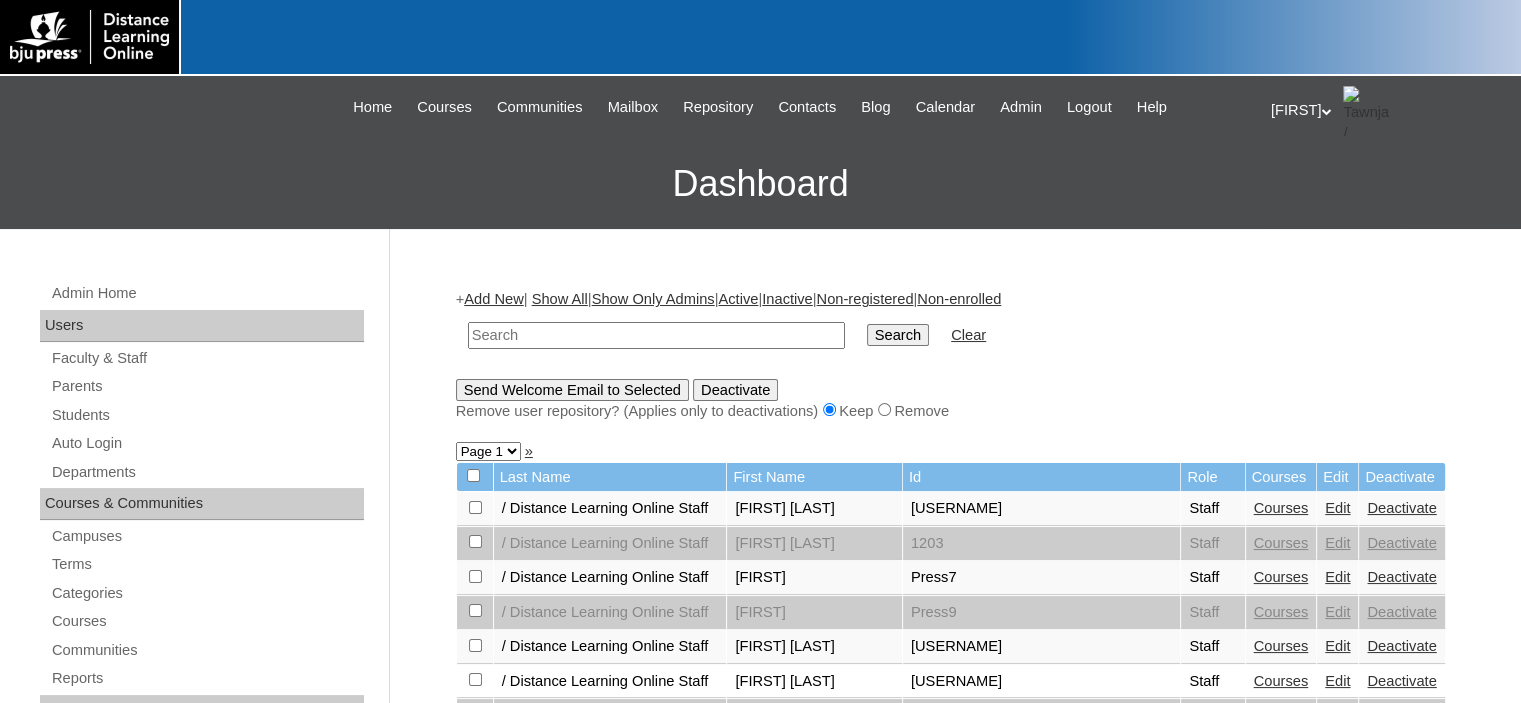 click on "[FIRST]
My Profile
My Settings
Logout" at bounding box center [1386, 111] 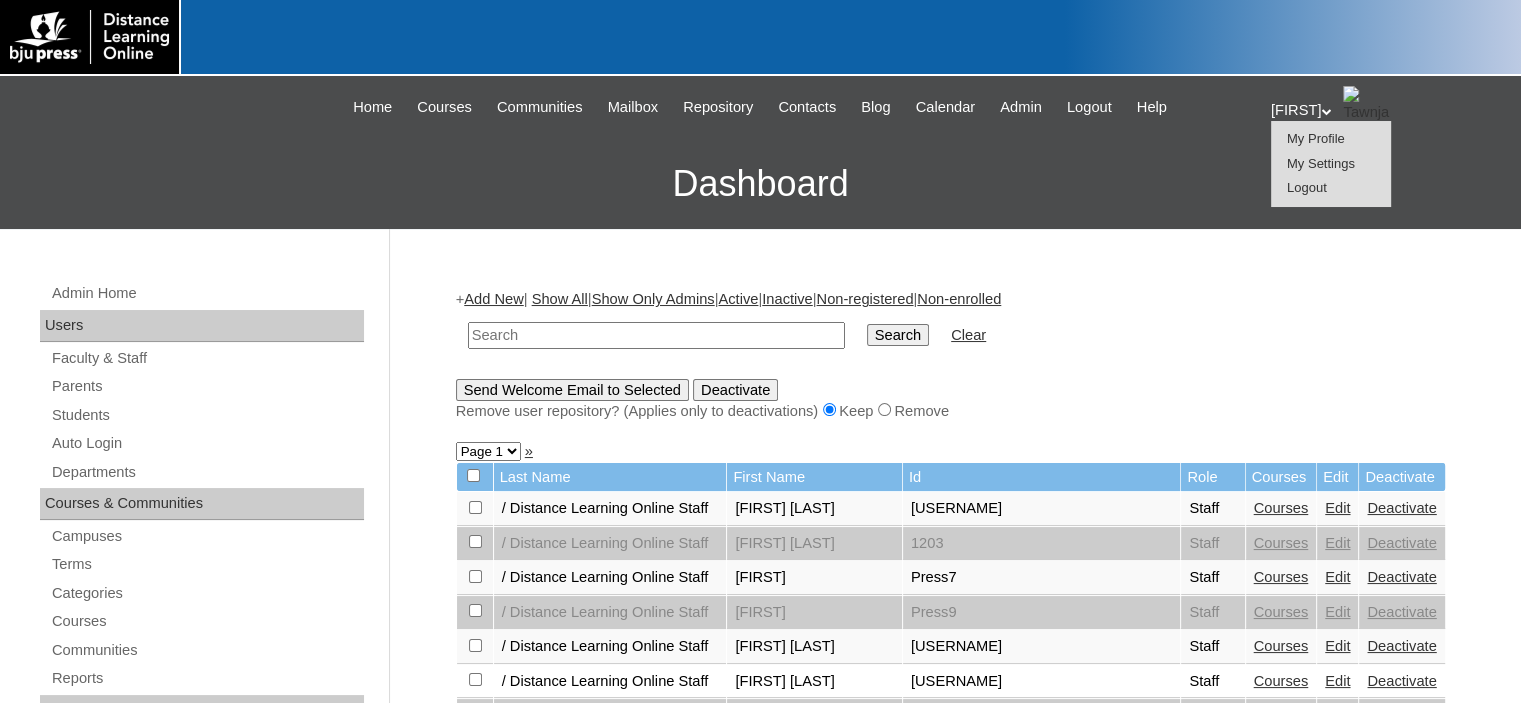 click on "Logout" at bounding box center [1307, 187] 